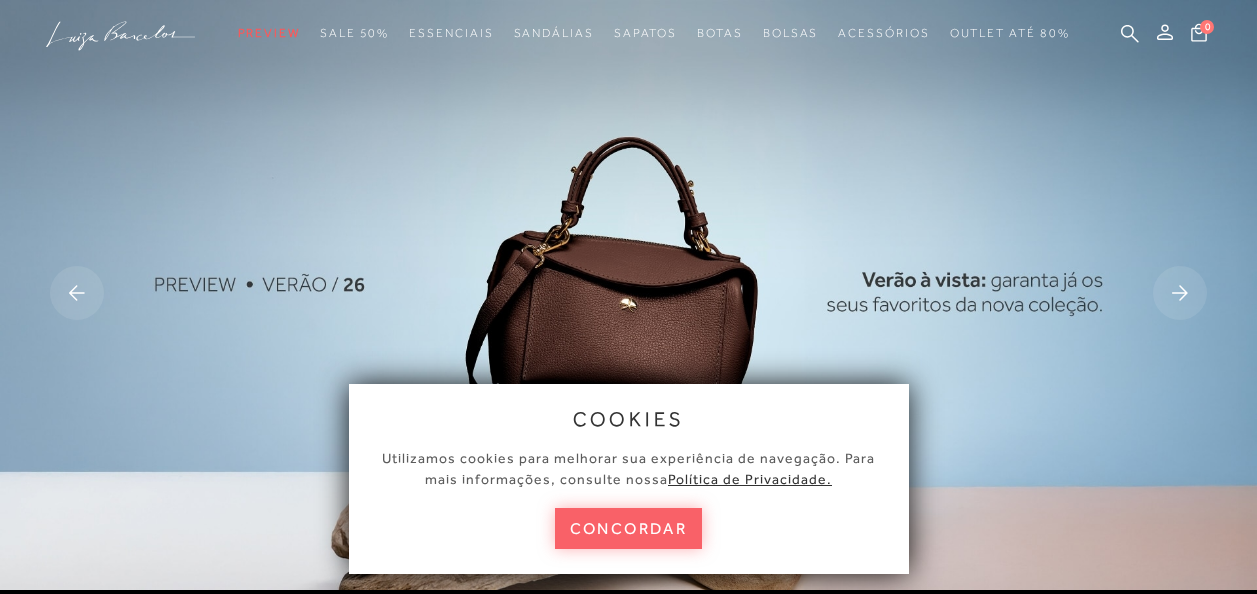 scroll, scrollTop: 0, scrollLeft: 0, axis: both 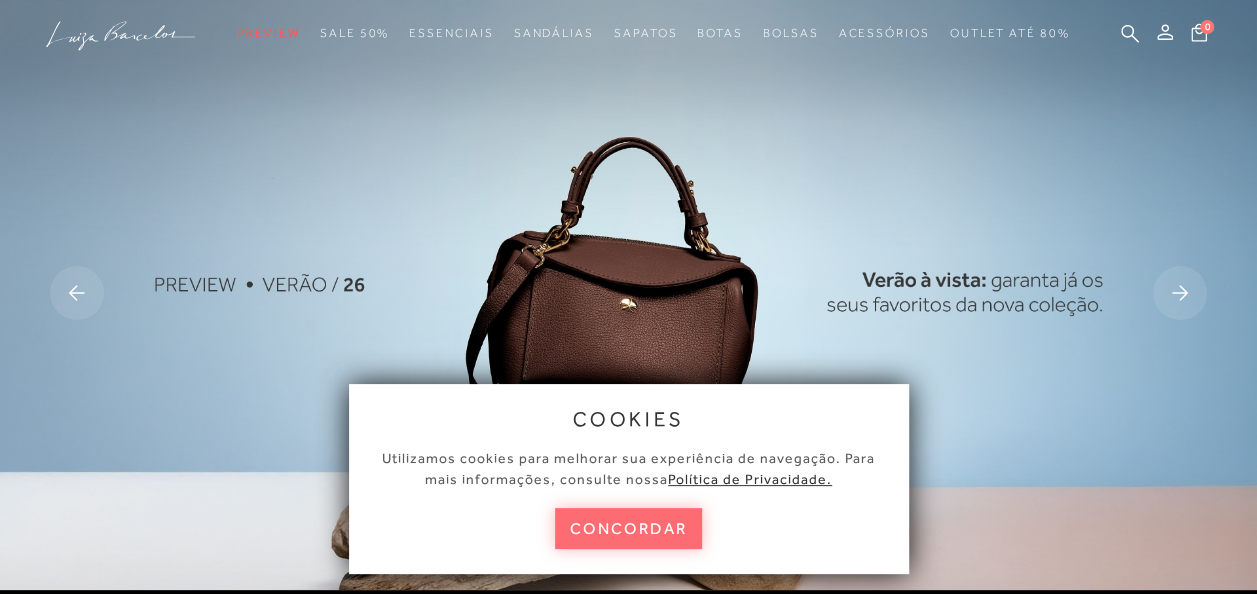 click on "concordar" at bounding box center (629, 528) 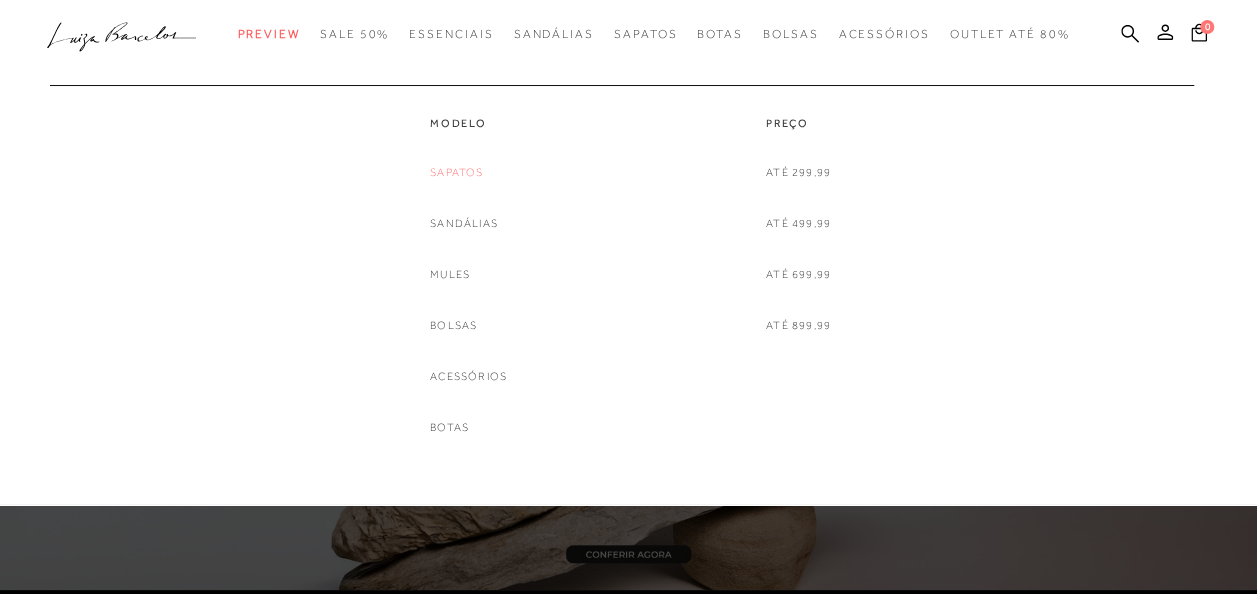 click on "Sapatos" at bounding box center (456, 172) 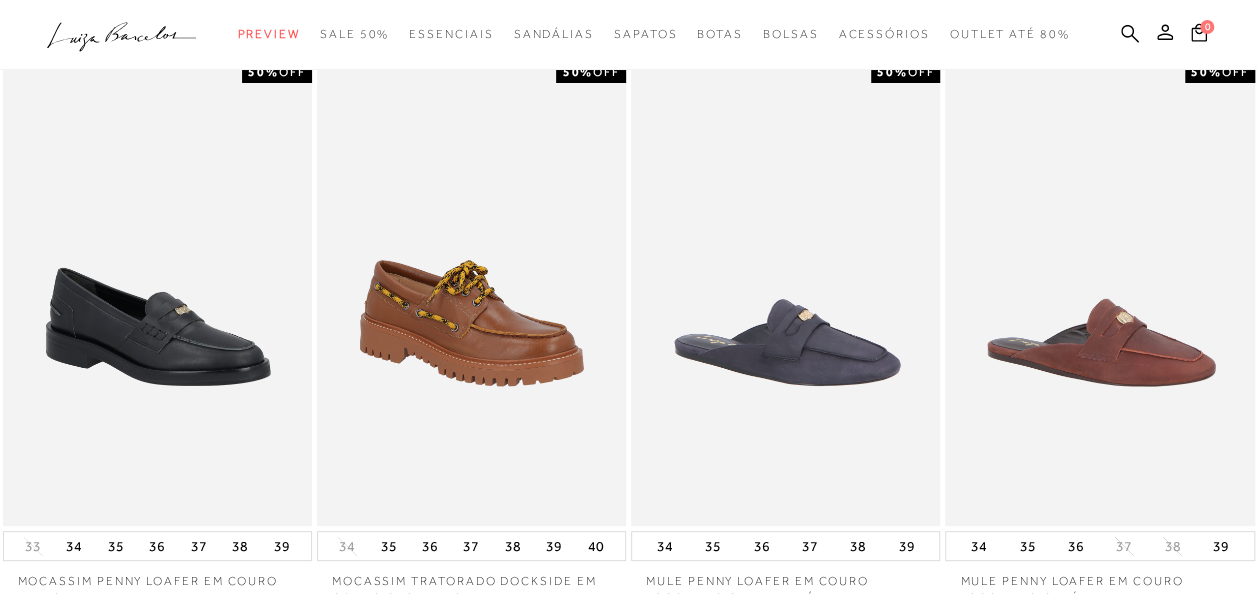 scroll, scrollTop: 0, scrollLeft: 0, axis: both 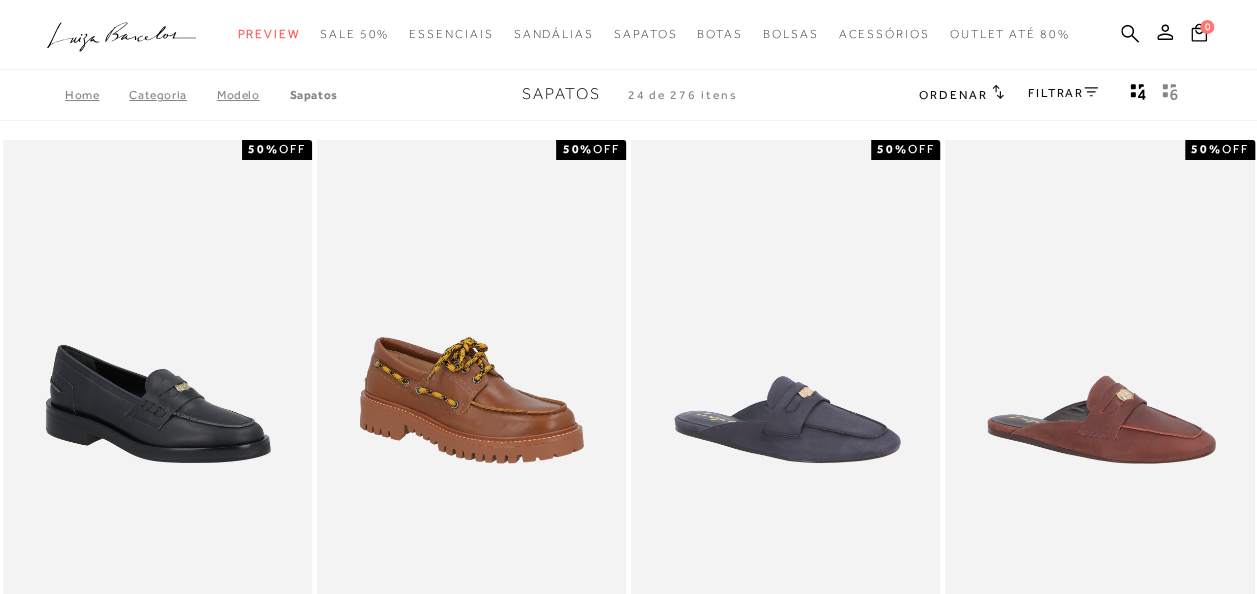 click on "FILTRAR" at bounding box center [1063, 93] 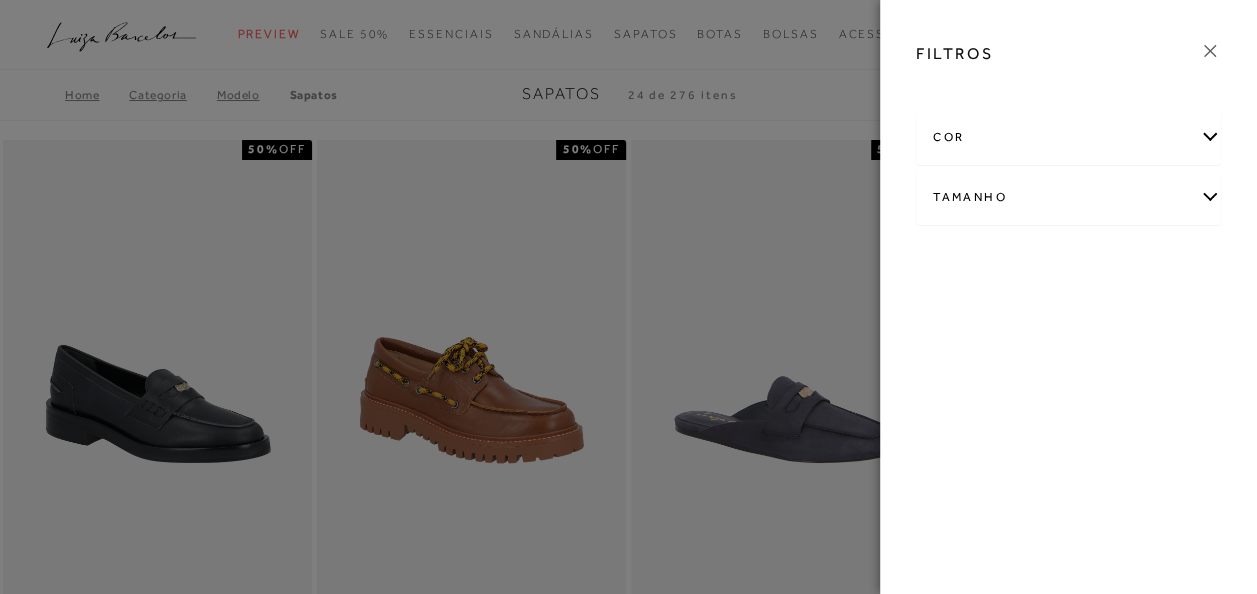 click on "cor" at bounding box center (1068, 137) 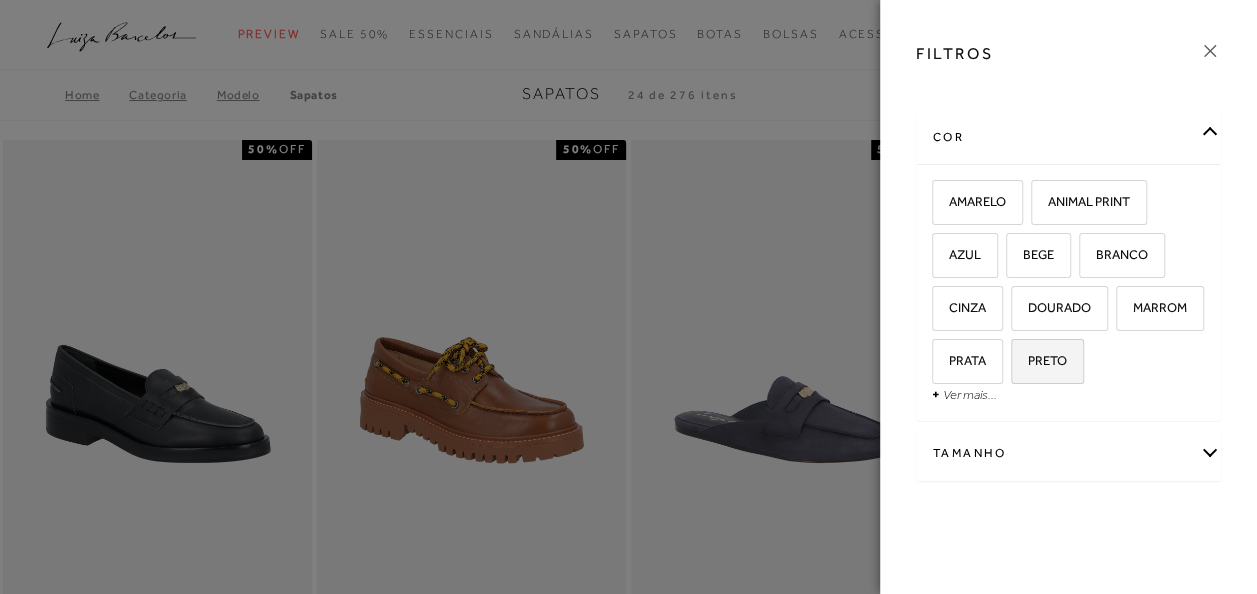 click on "PRETO" at bounding box center (1040, 360) 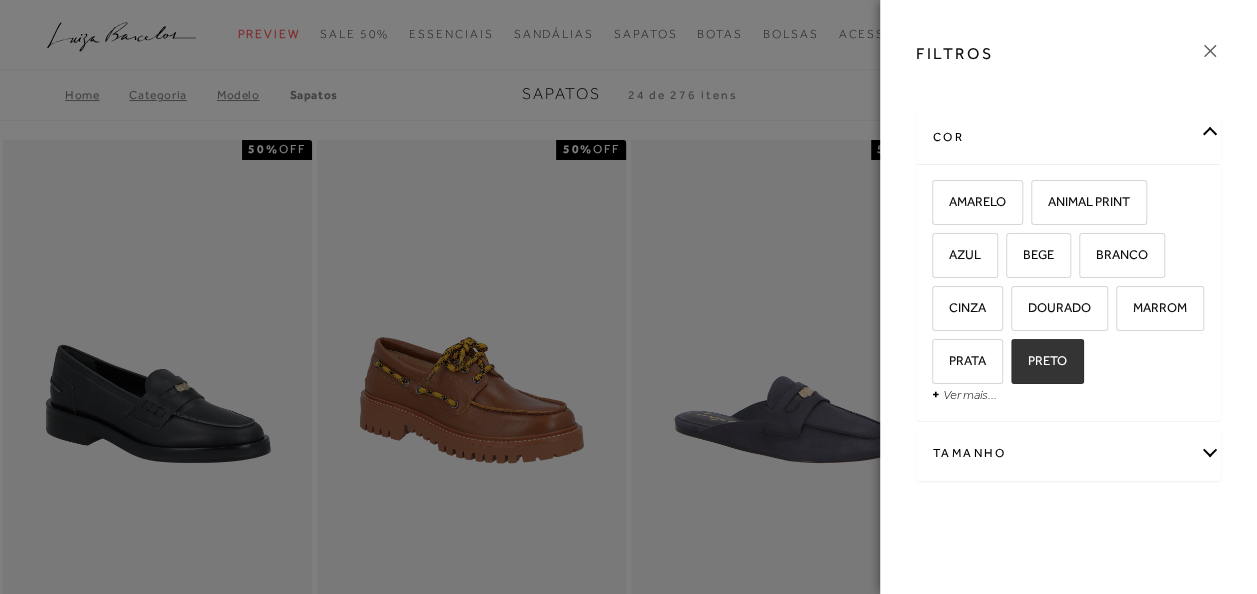 checkbox on "true" 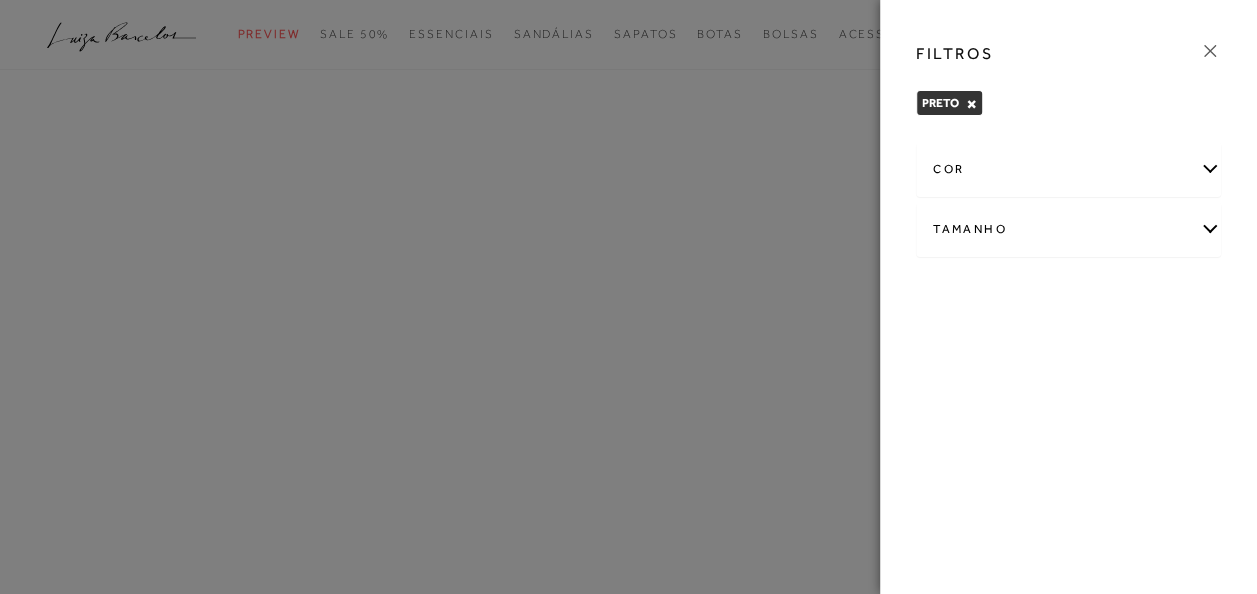 click on "Tamanho" at bounding box center (1068, 229) 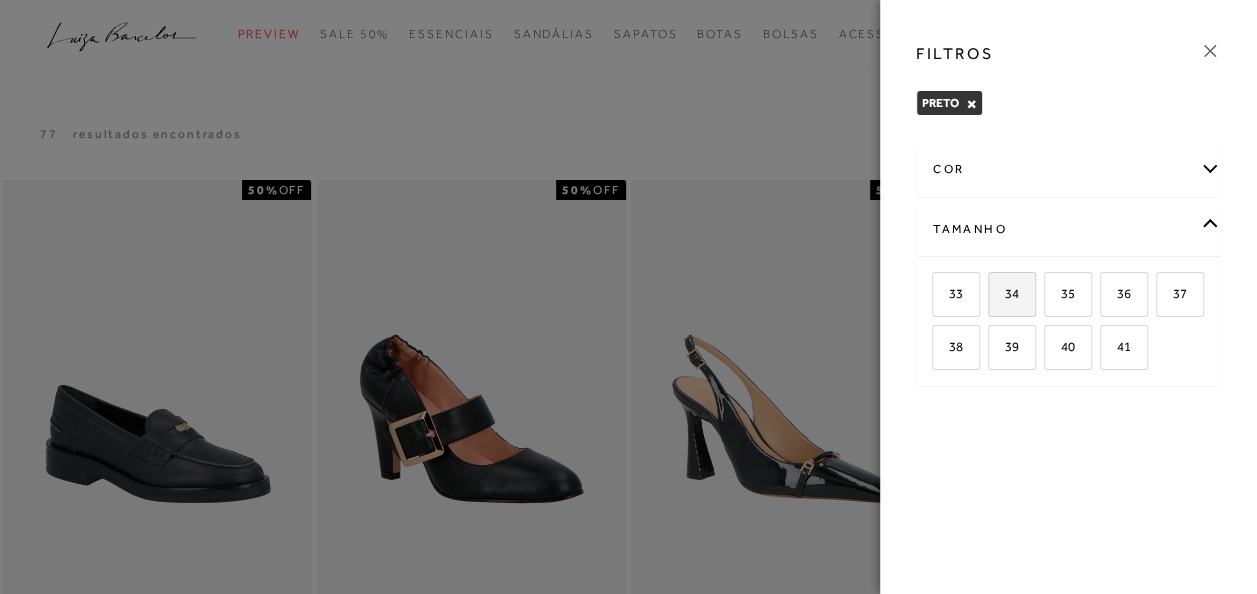 click on "34" at bounding box center (1004, 293) 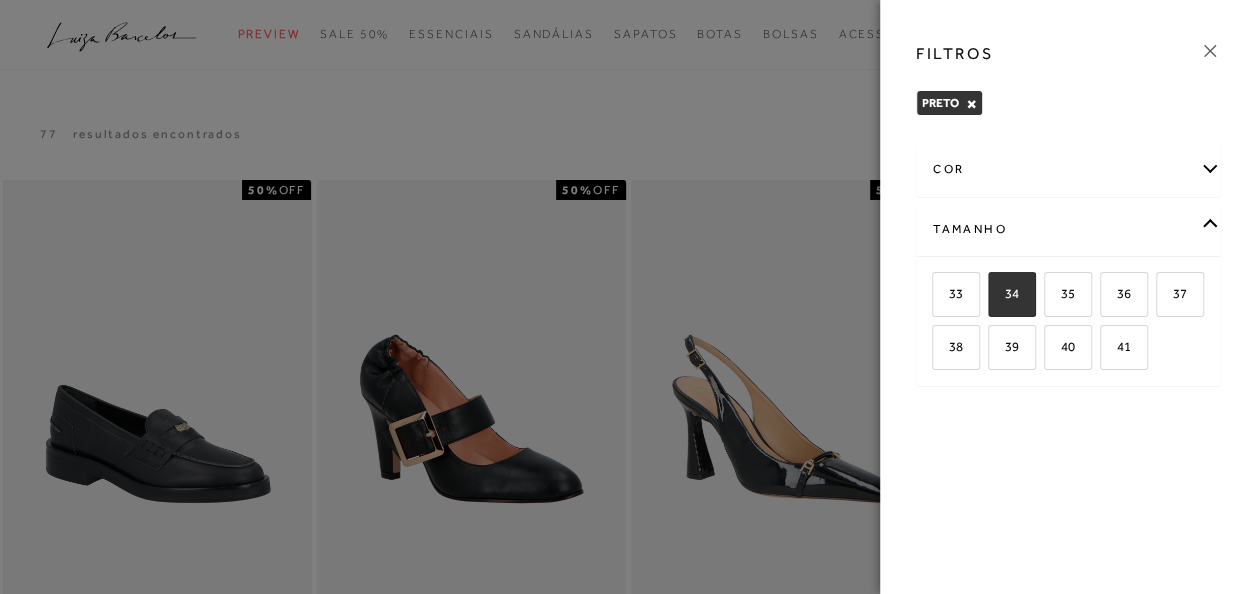 checkbox on "true" 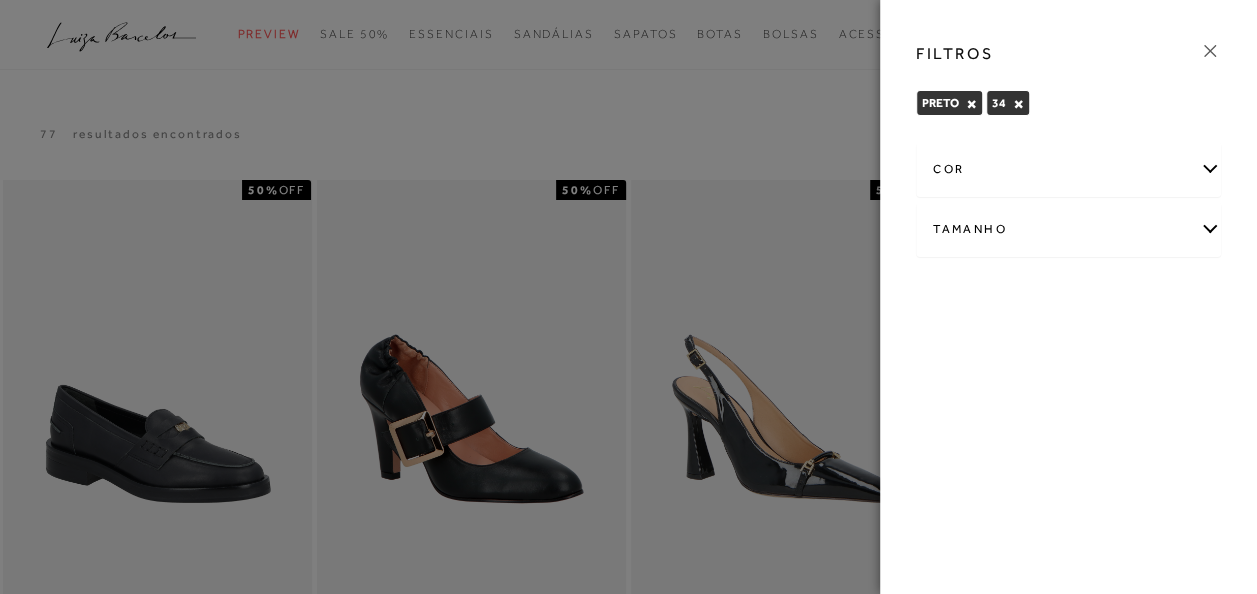click at bounding box center [628, 297] 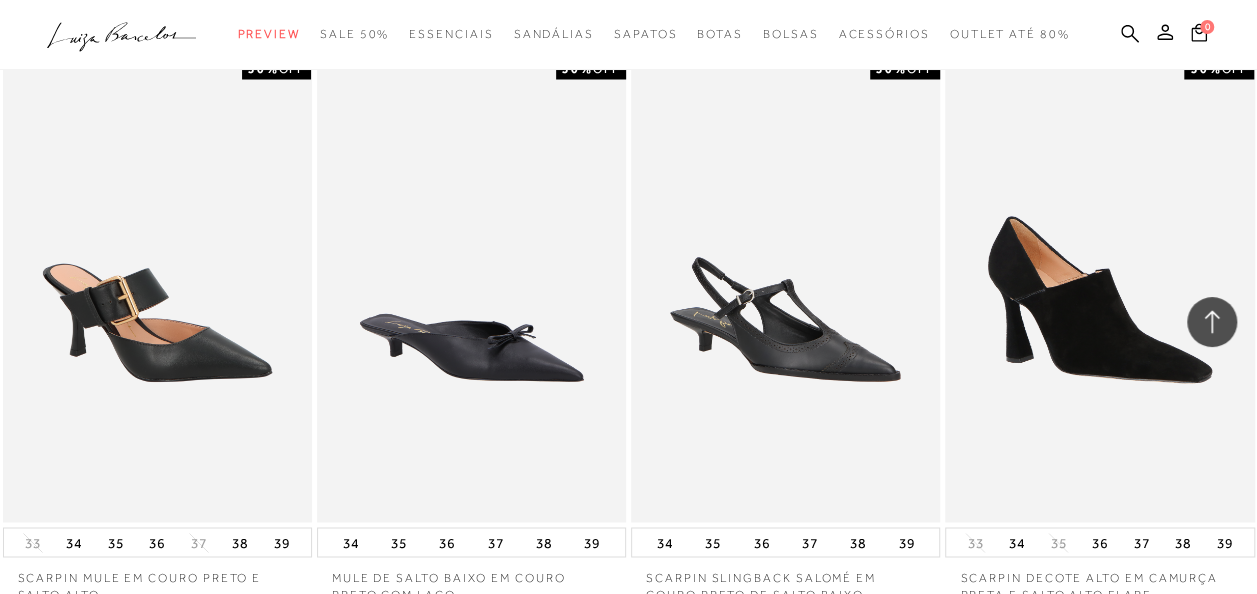 scroll, scrollTop: 1368, scrollLeft: 0, axis: vertical 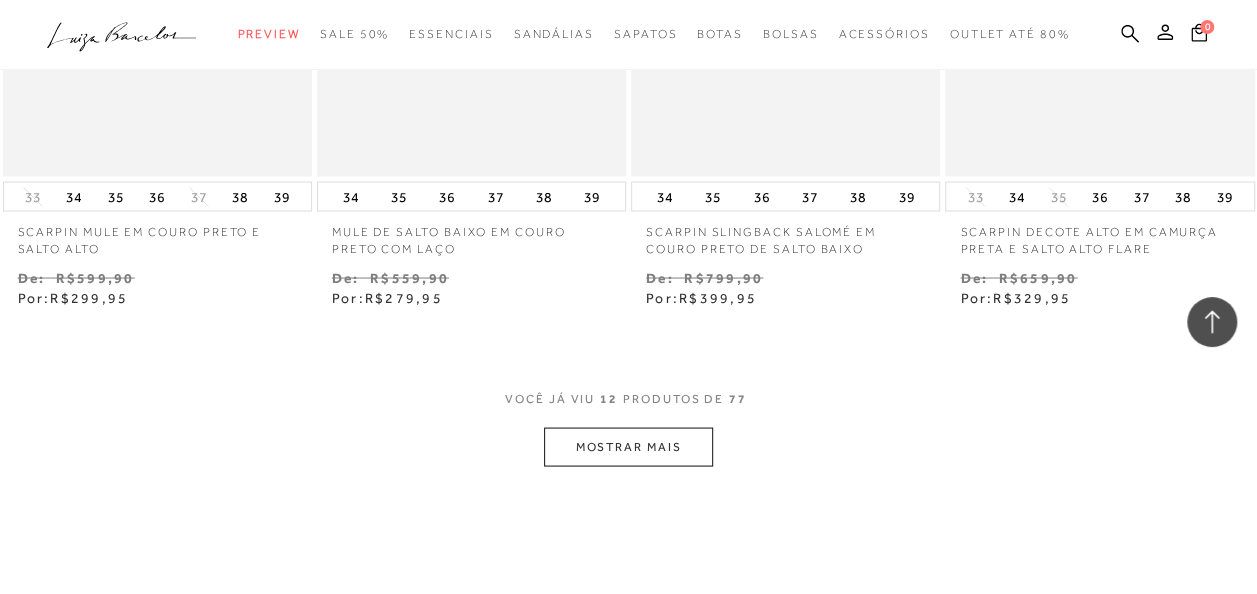 click on "MOSTRAR MAIS" at bounding box center [628, 446] 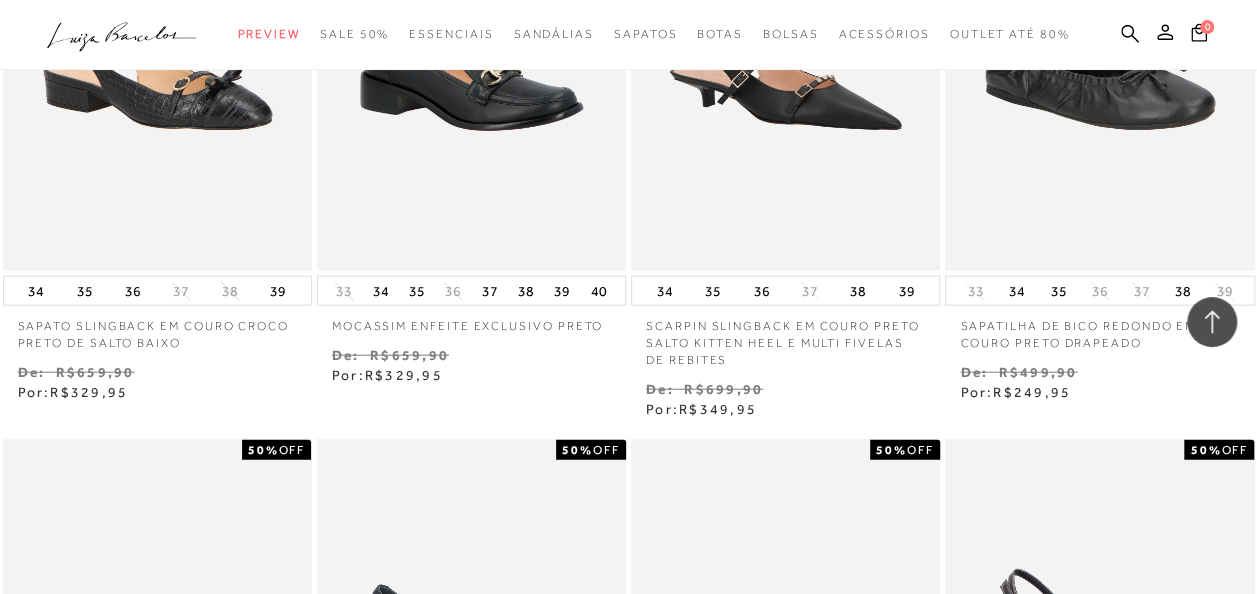 scroll, scrollTop: 2753, scrollLeft: 0, axis: vertical 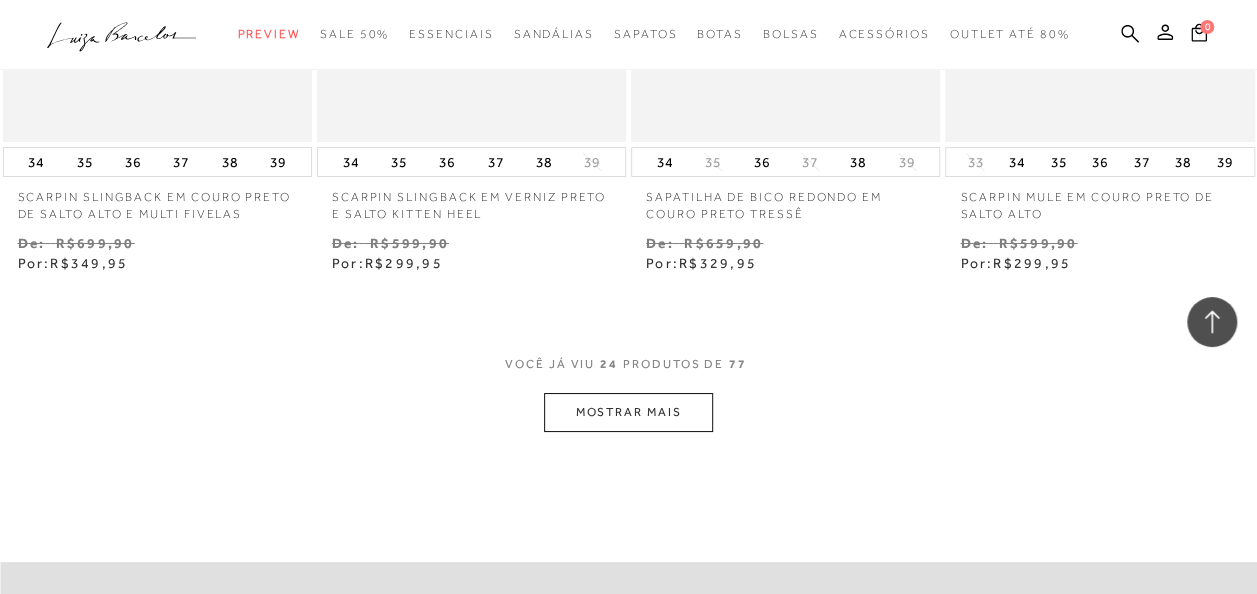 click on "MOSTRAR MAIS" at bounding box center [628, 412] 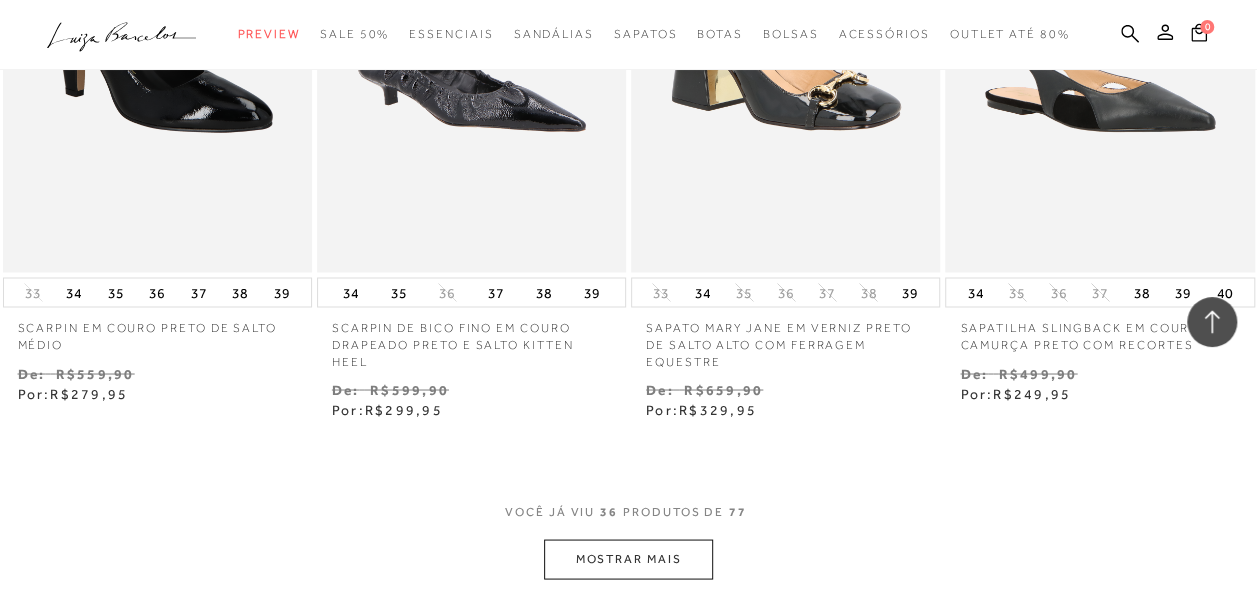scroll, scrollTop: 5434, scrollLeft: 0, axis: vertical 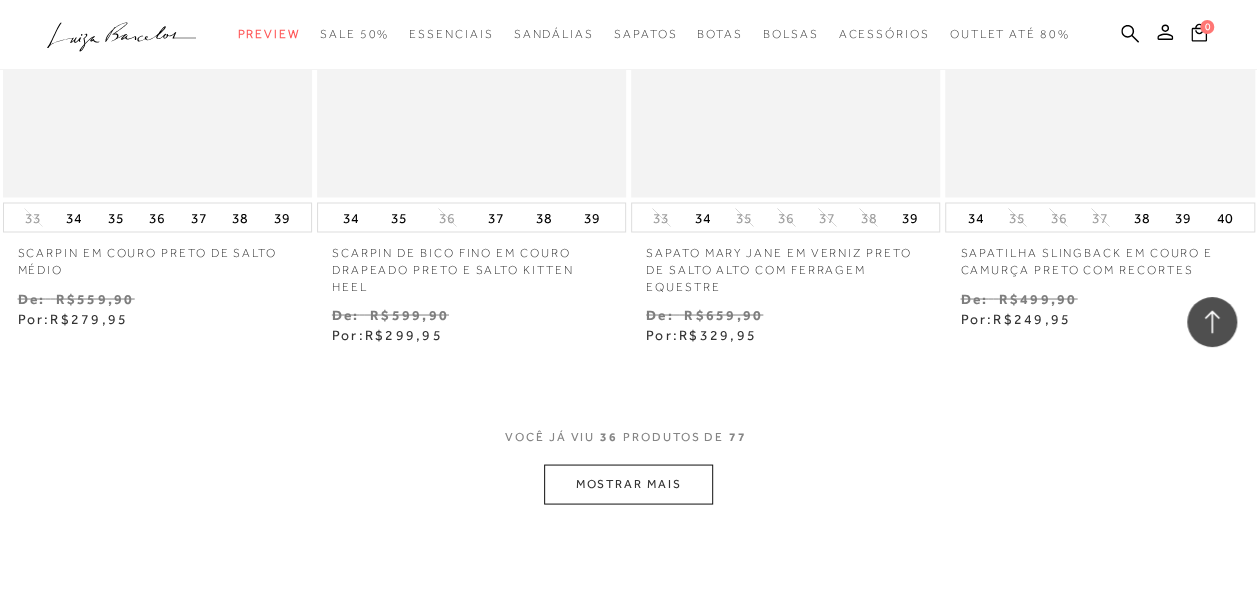 click on "MOSTRAR MAIS" at bounding box center [628, 483] 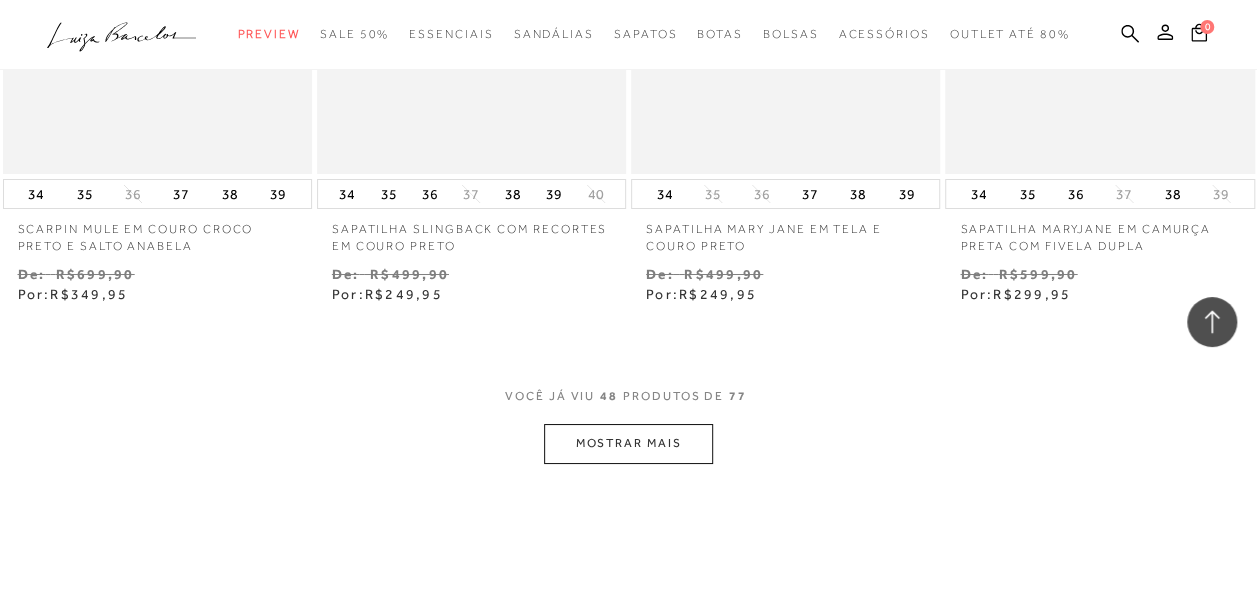 scroll, scrollTop: 7358, scrollLeft: 0, axis: vertical 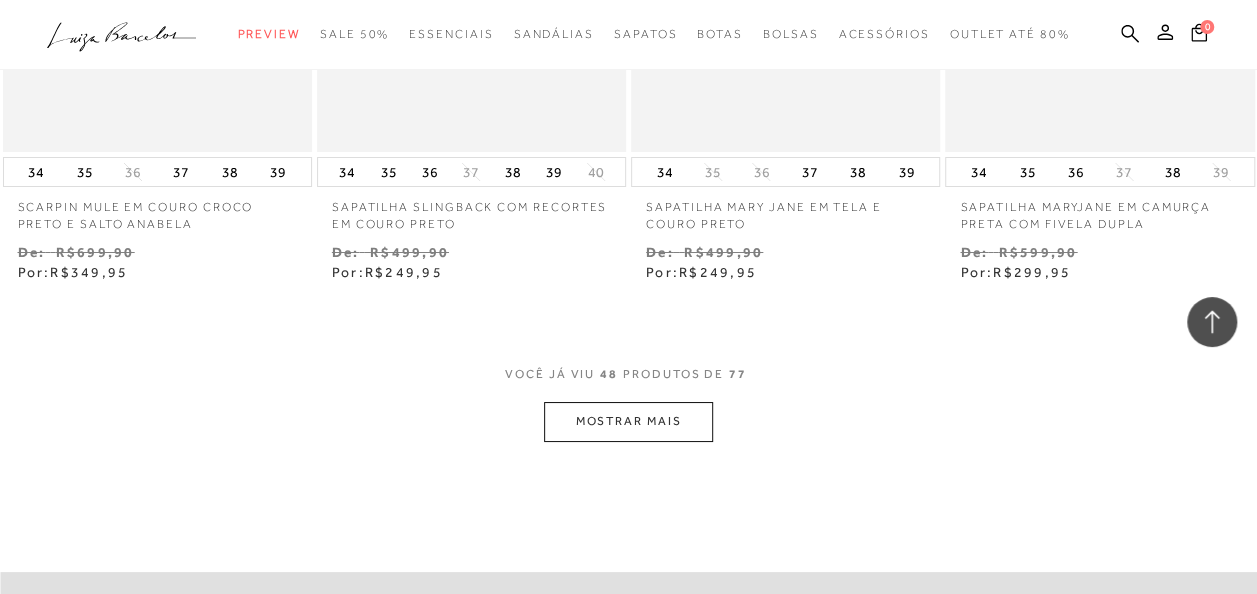 click on "MOSTRAR MAIS" at bounding box center (628, 421) 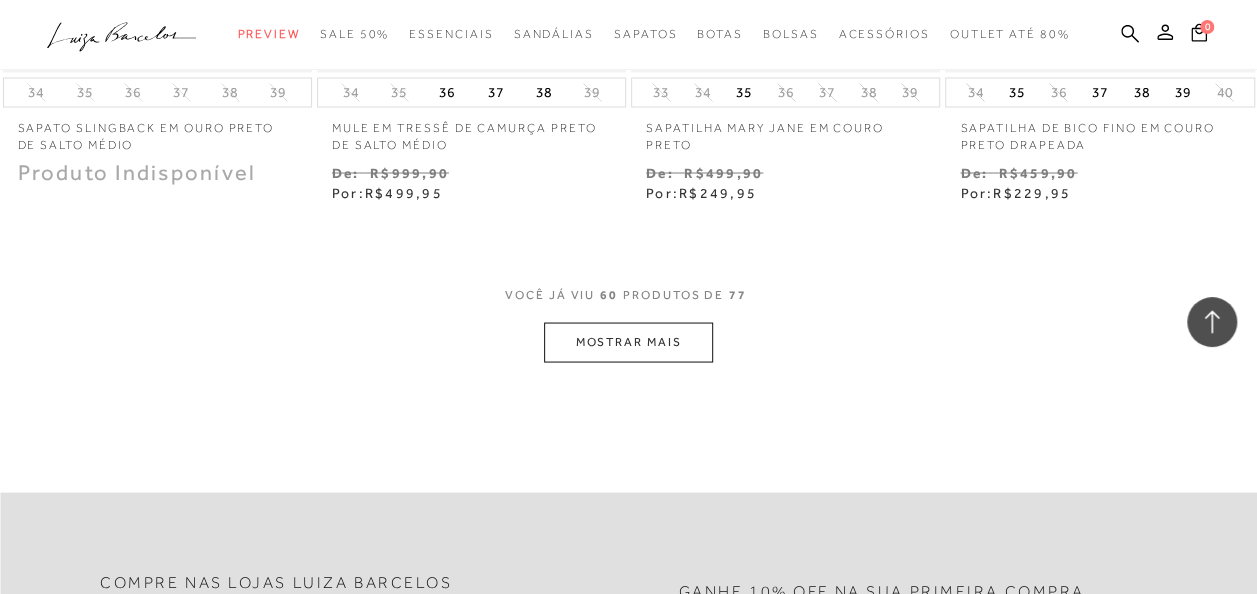 scroll, scrollTop: 9364, scrollLeft: 0, axis: vertical 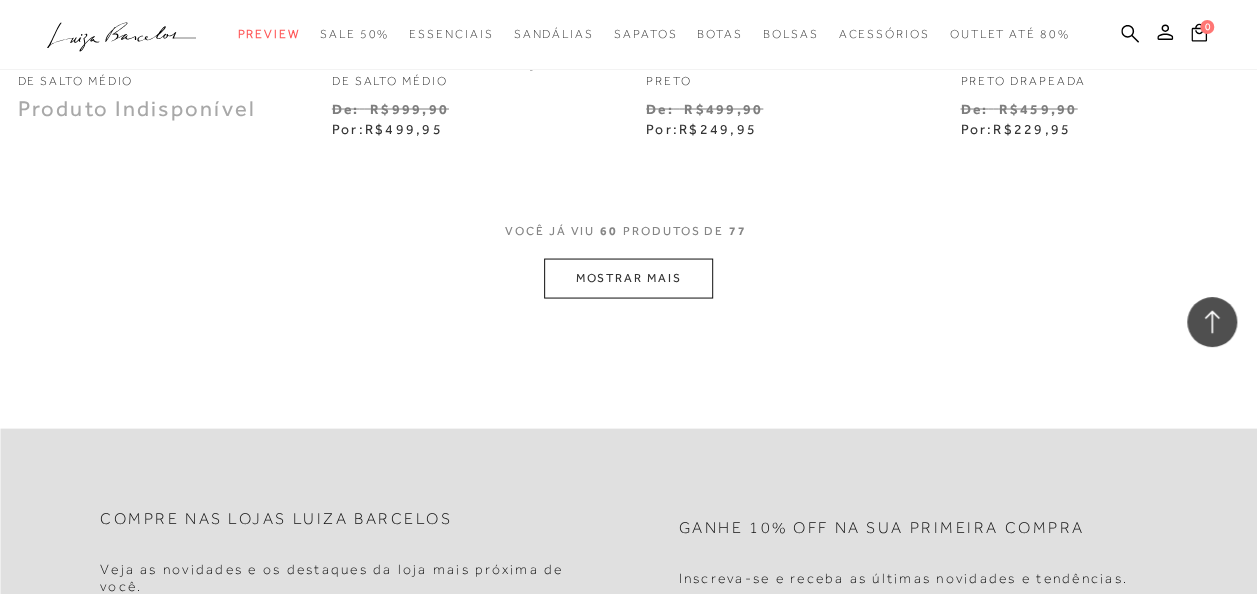 click on "MOSTRAR MAIS" at bounding box center [628, 277] 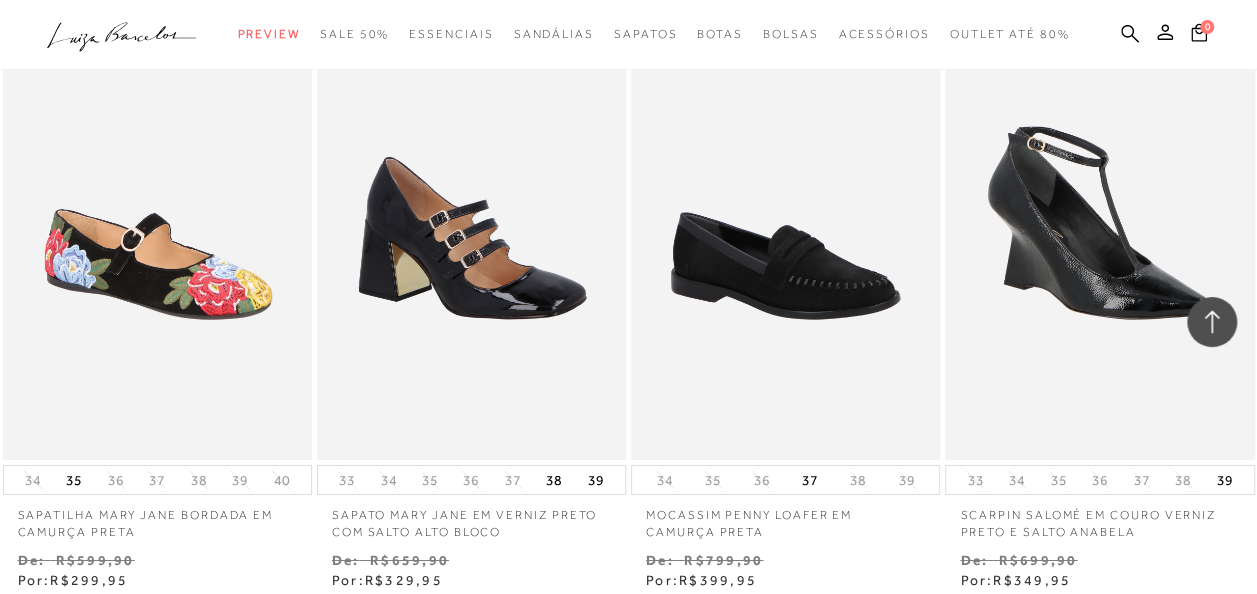 scroll, scrollTop: 11294, scrollLeft: 0, axis: vertical 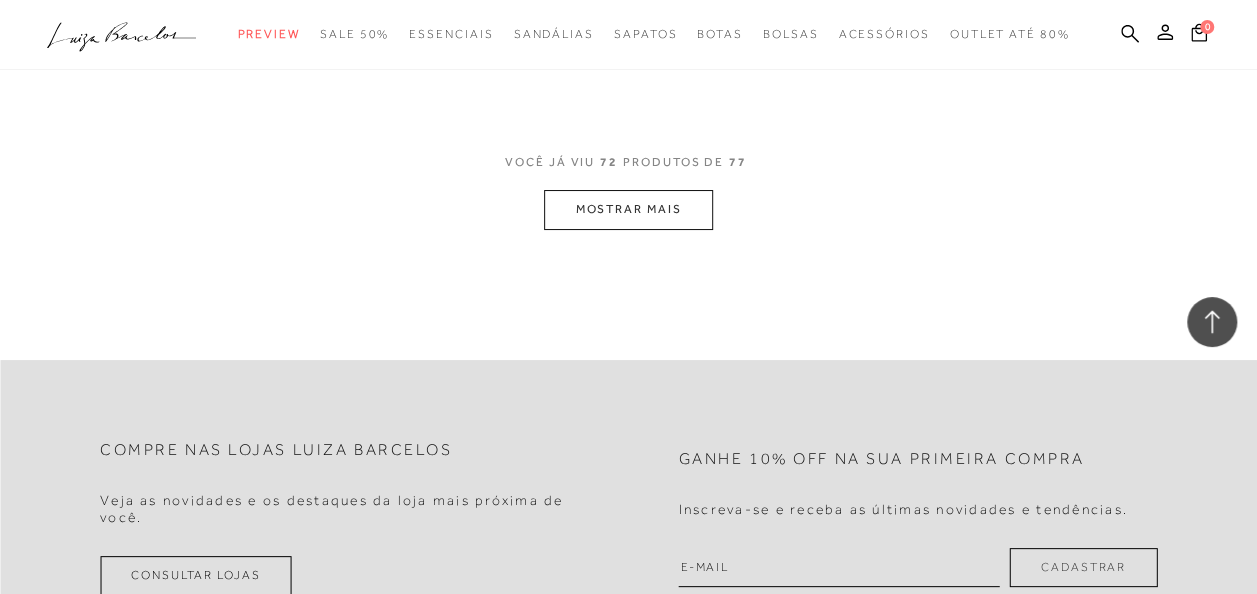 click on "MOSTRAR MAIS" at bounding box center (628, 209) 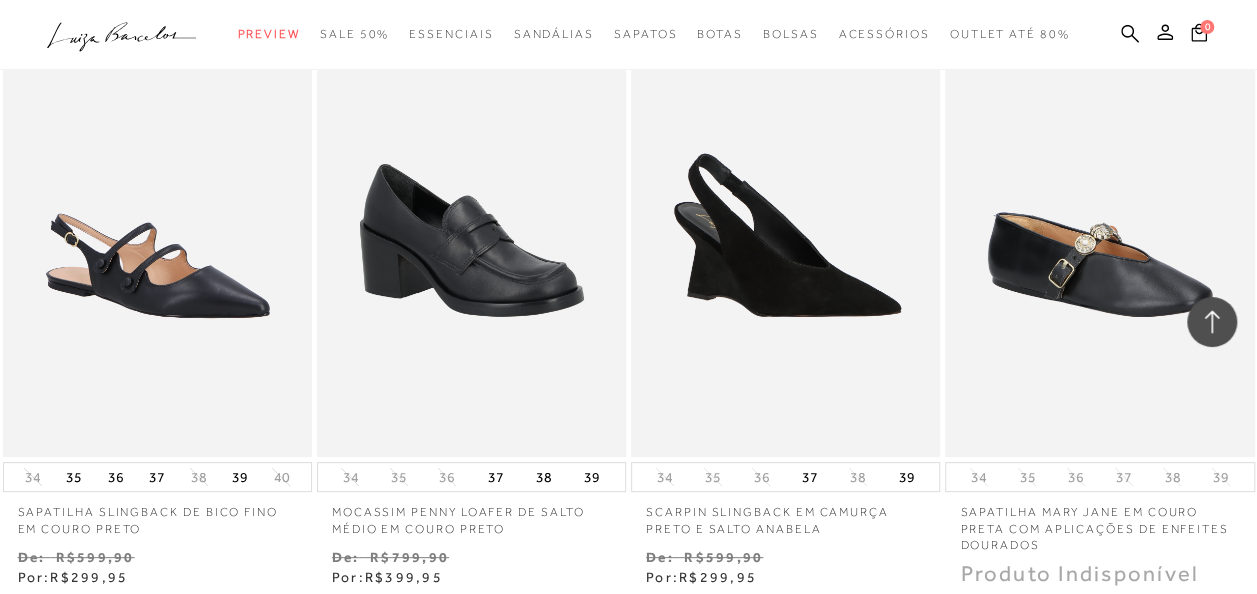 scroll, scrollTop: 11473, scrollLeft: 0, axis: vertical 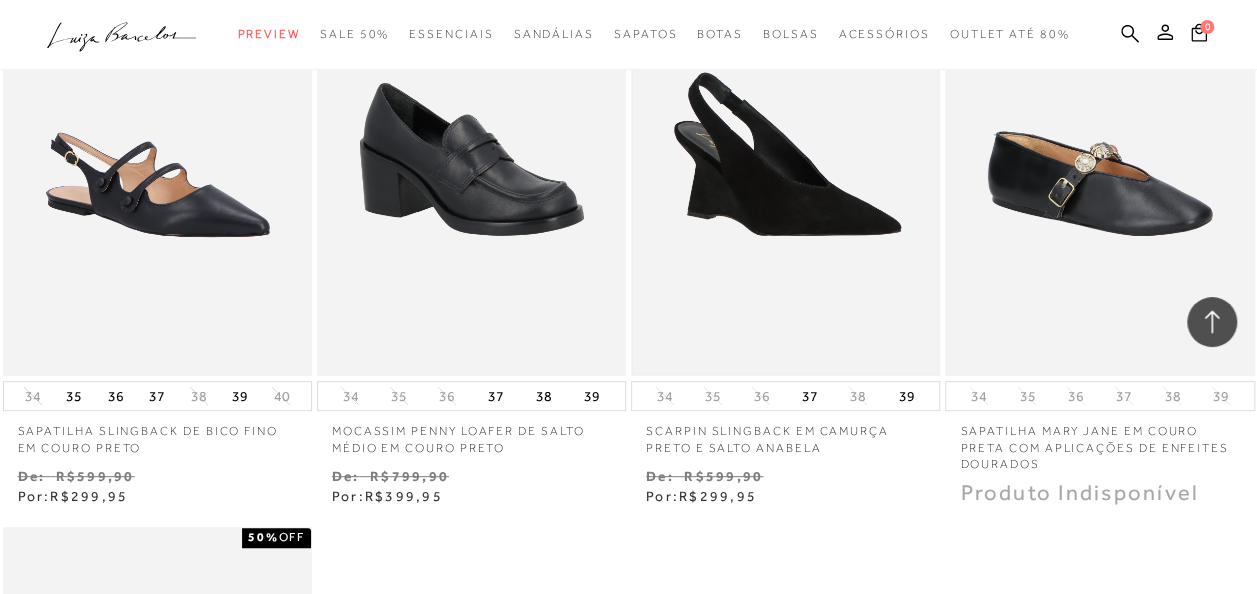 click at bounding box center (785, 144) 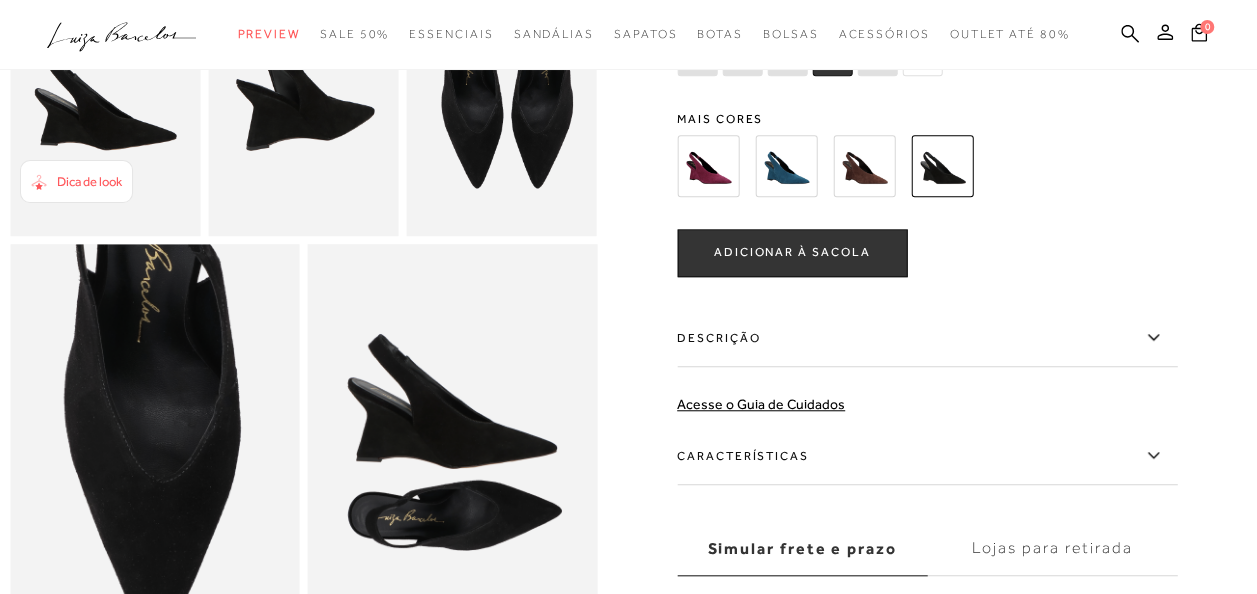 scroll, scrollTop: 669, scrollLeft: 0, axis: vertical 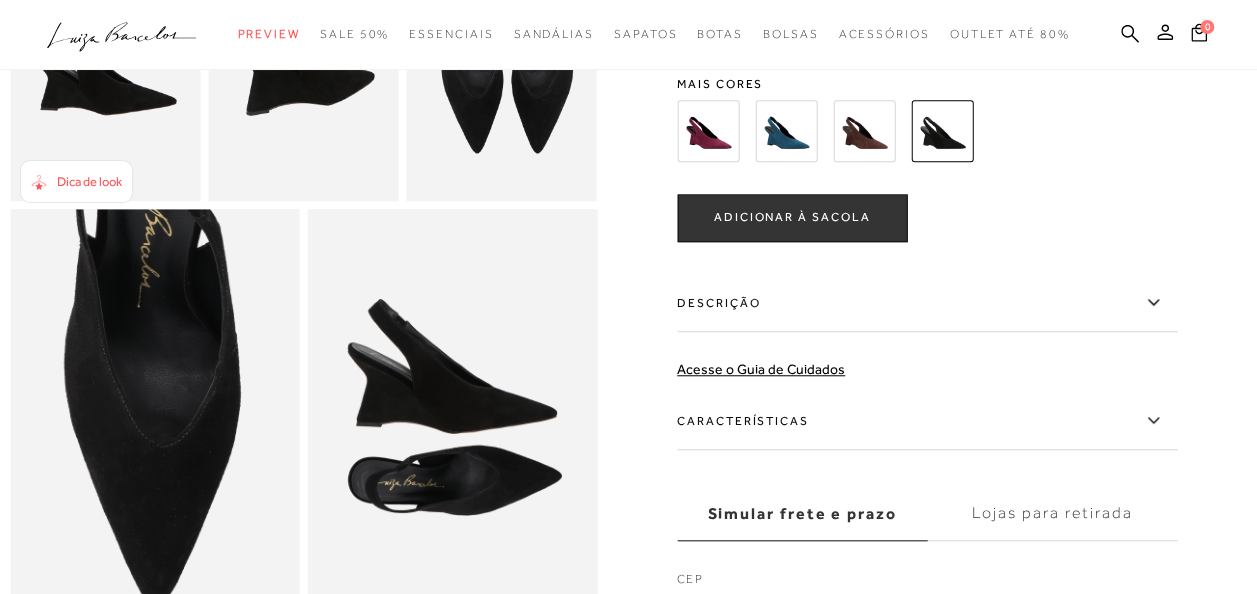 click on "Características" at bounding box center (927, 421) 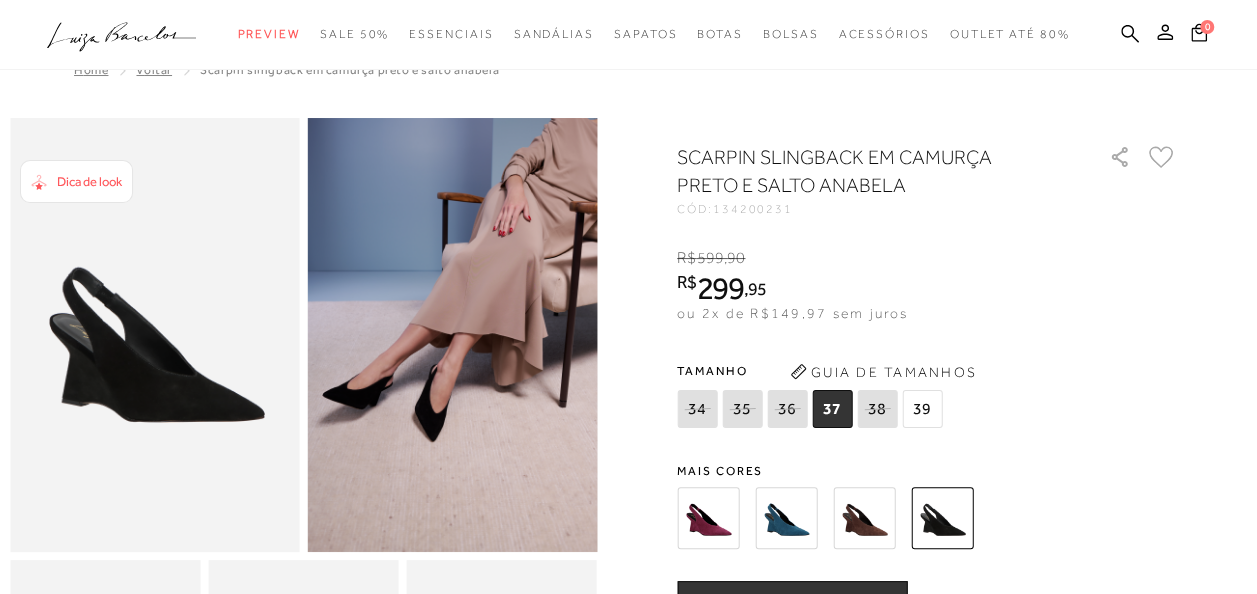 scroll, scrollTop: 0, scrollLeft: 0, axis: both 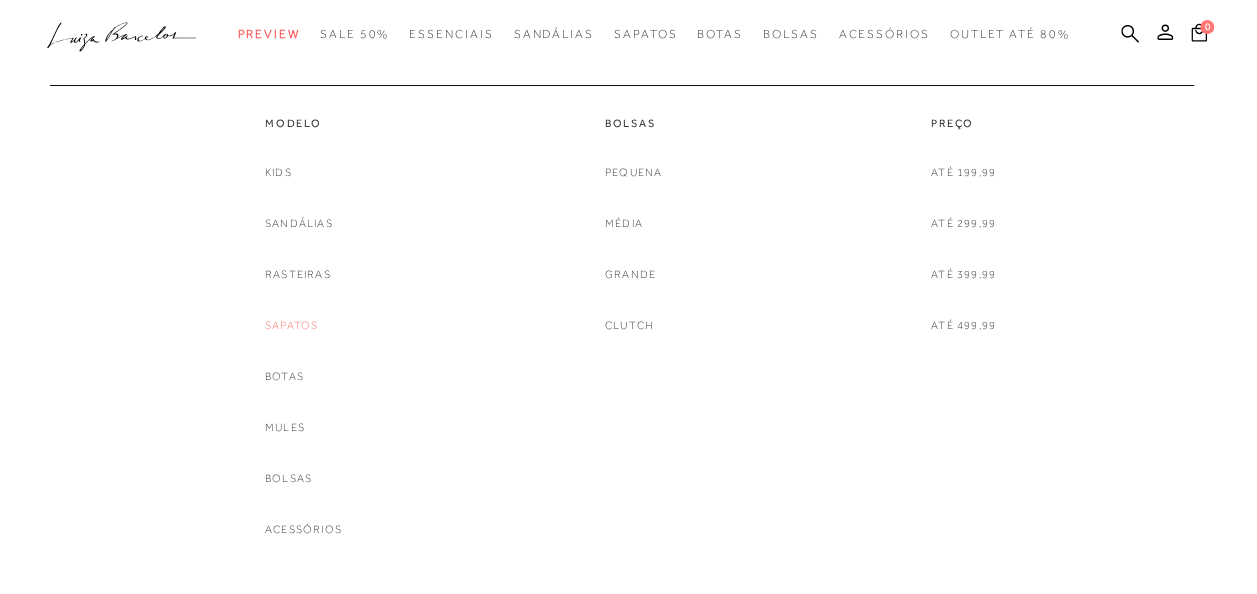click on "Sapatos" at bounding box center [291, 325] 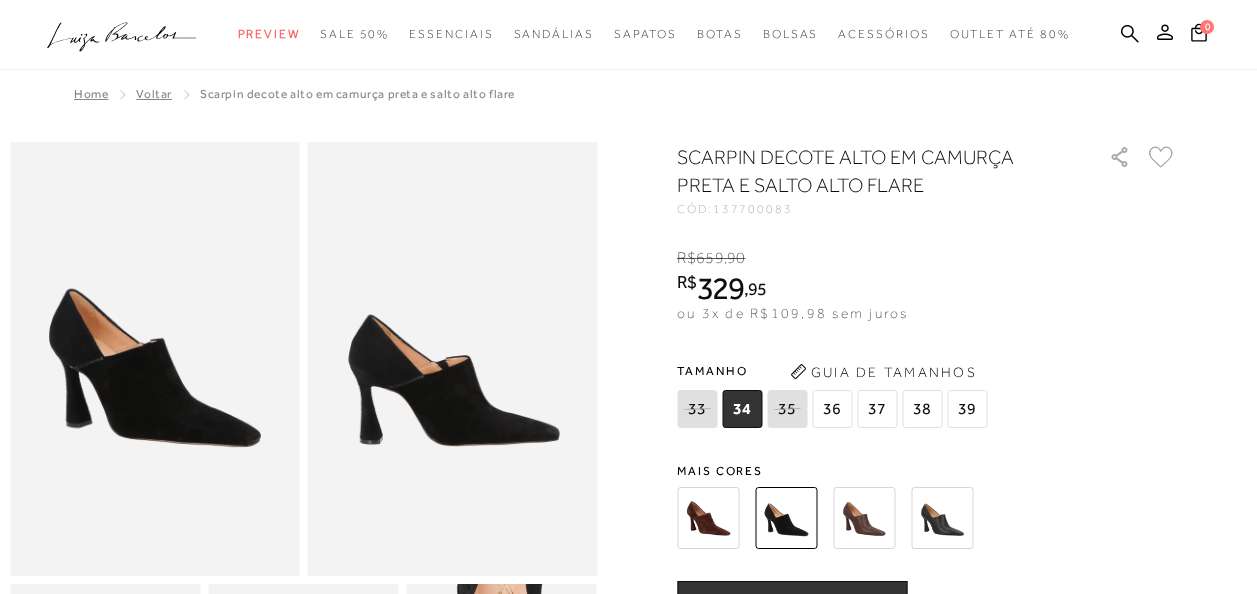 scroll, scrollTop: 0, scrollLeft: 0, axis: both 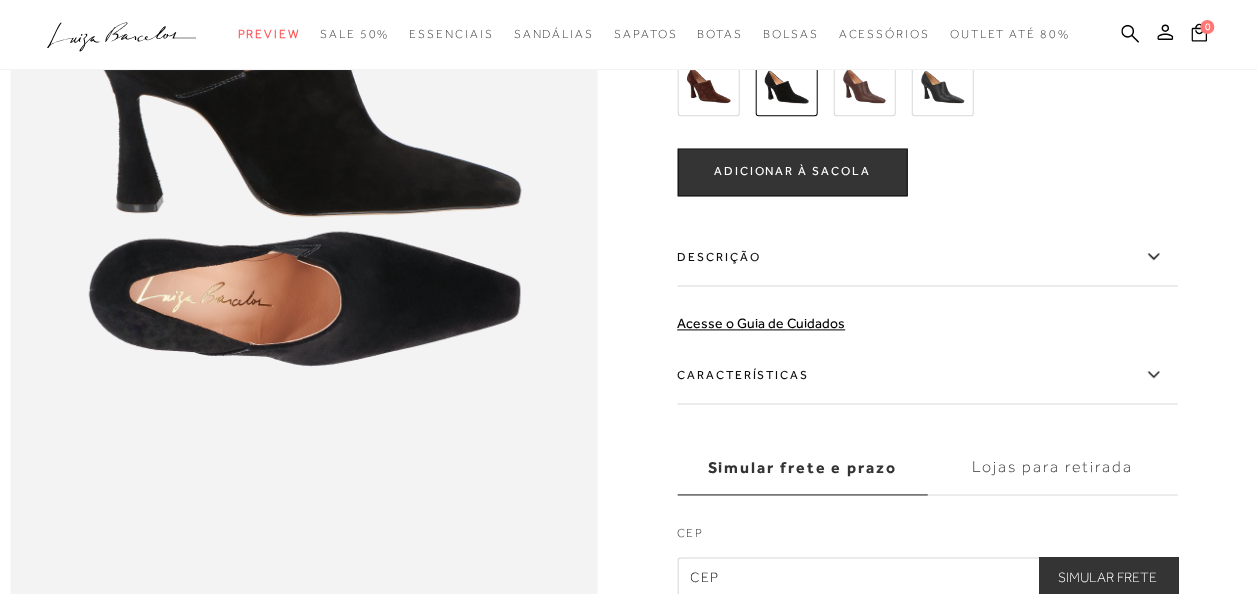 click 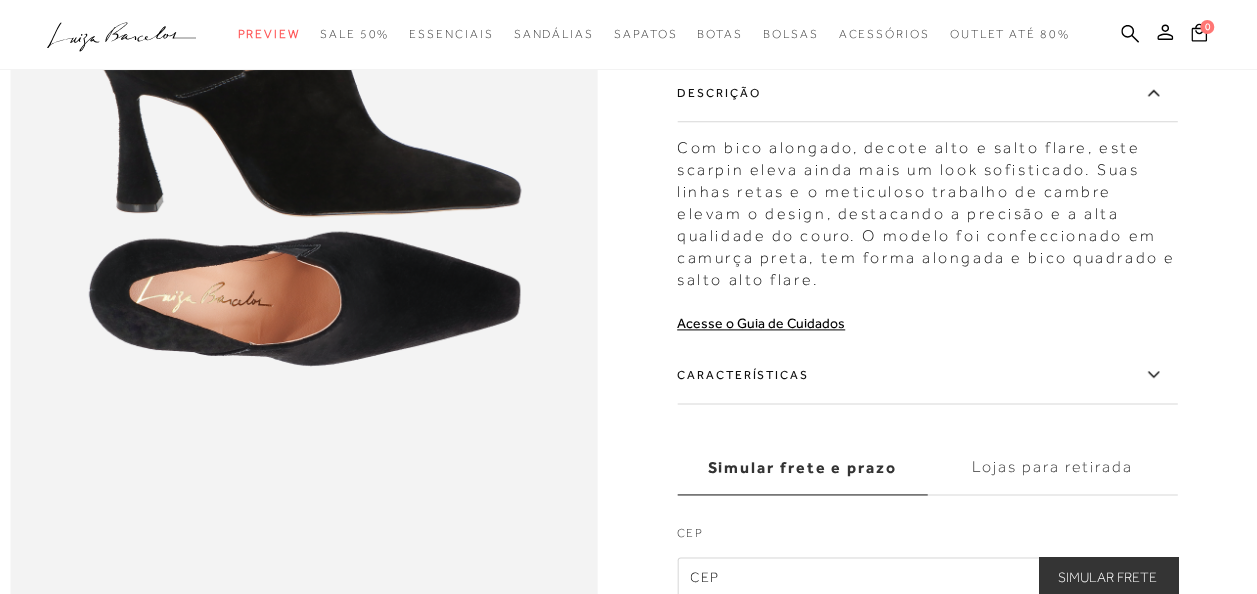 click 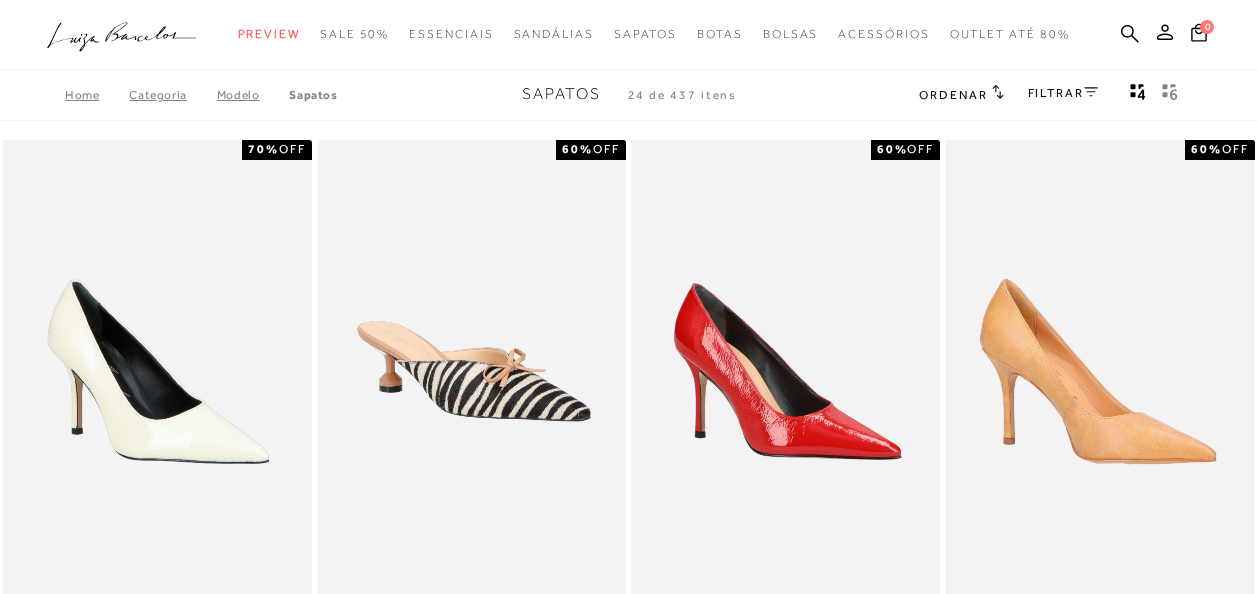 scroll, scrollTop: 0, scrollLeft: 0, axis: both 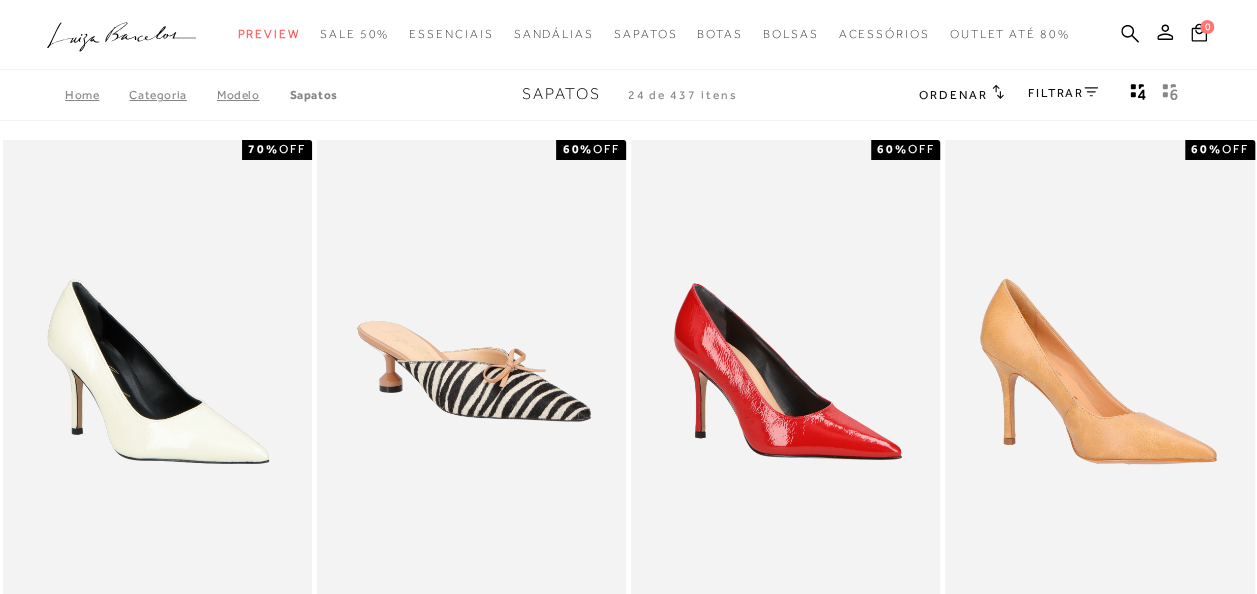 click on "FILTRAR" at bounding box center [1063, 93] 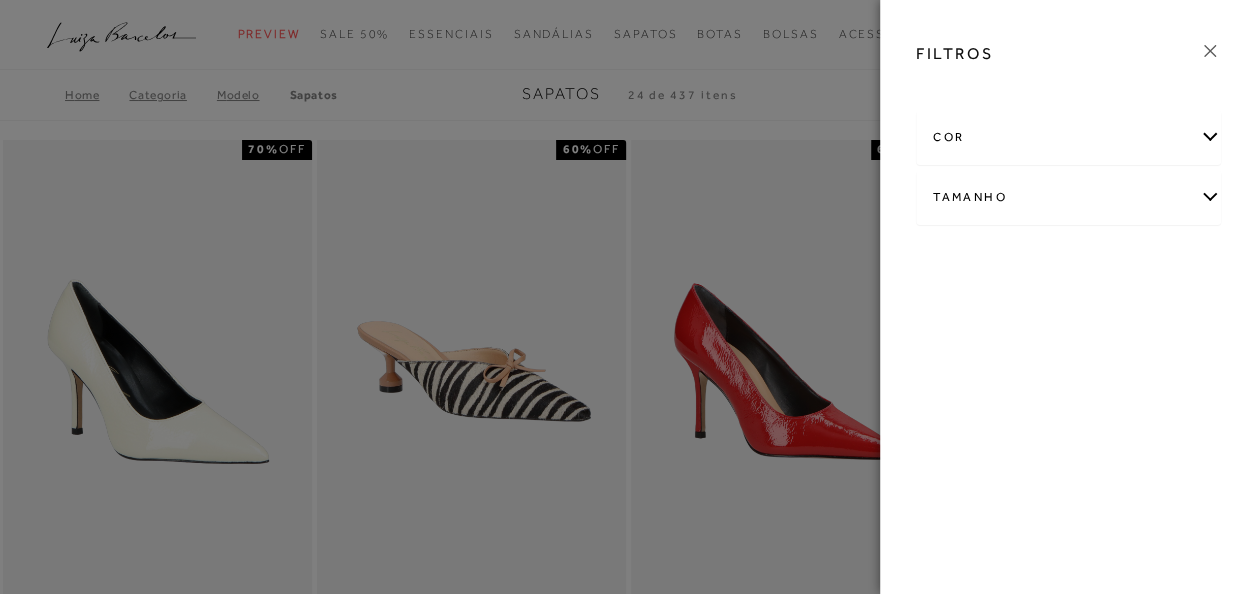 click on "cor" at bounding box center [1068, 137] 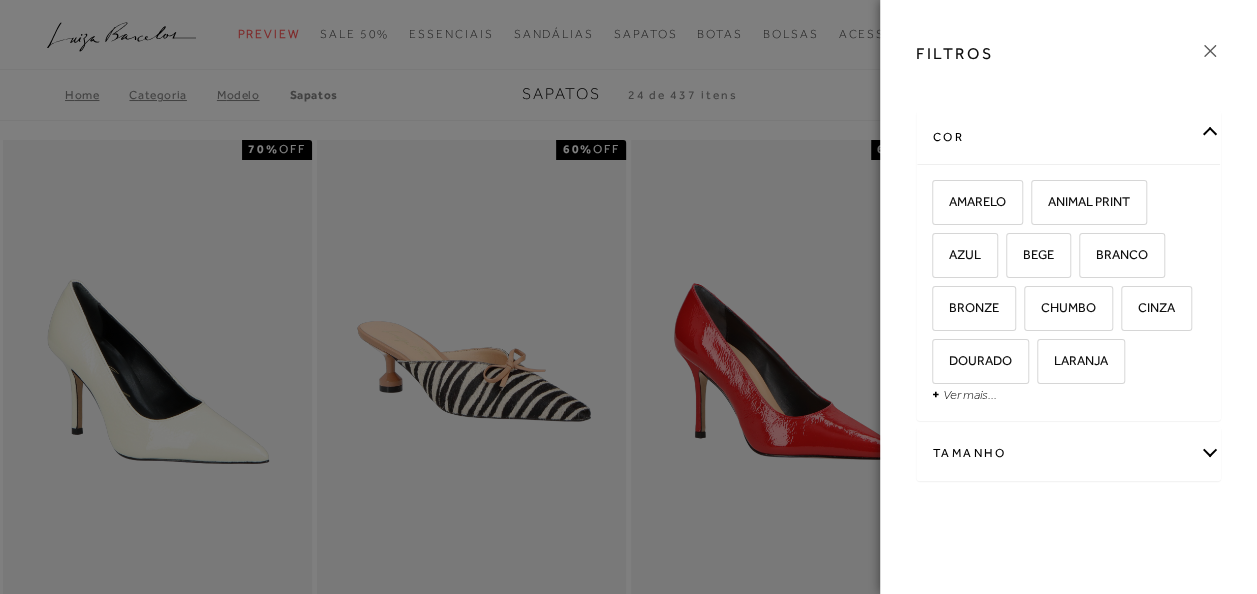 scroll, scrollTop: 66, scrollLeft: 0, axis: vertical 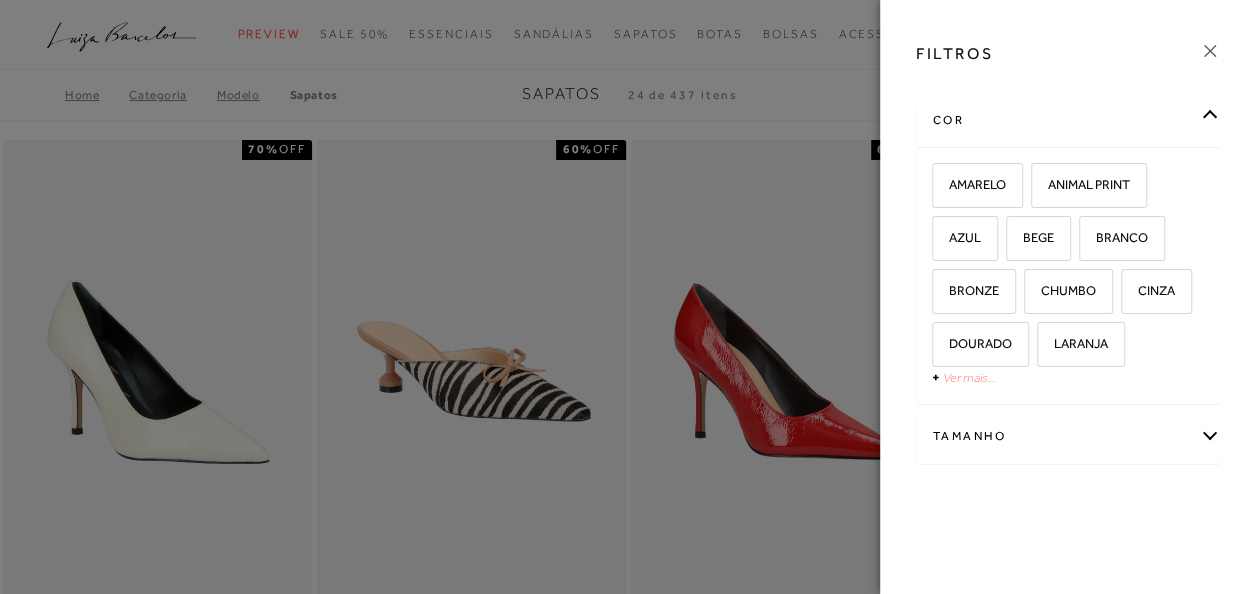 click on "Ver mais..." at bounding box center (970, 377) 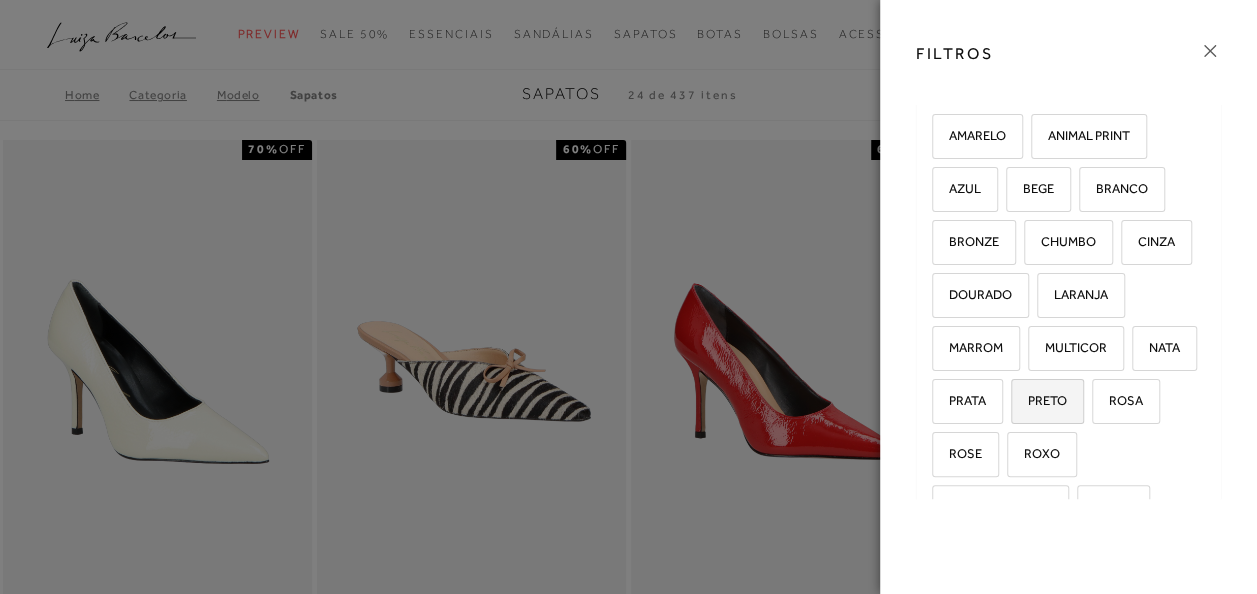 click on "PRETO" at bounding box center [1047, 401] 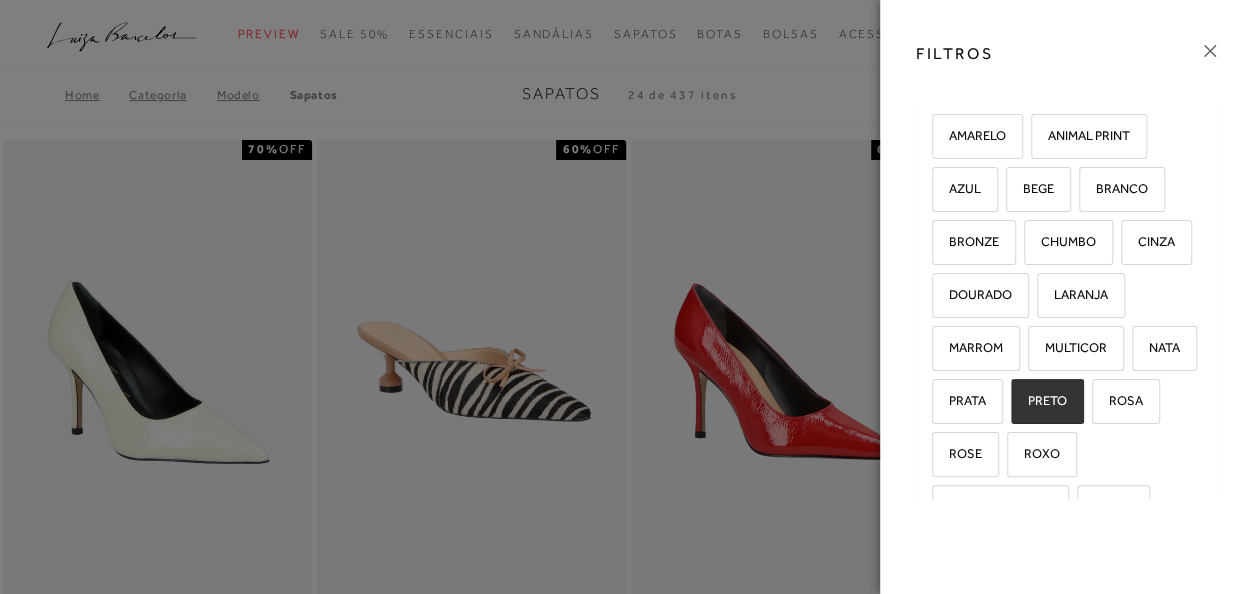 checkbox on "true" 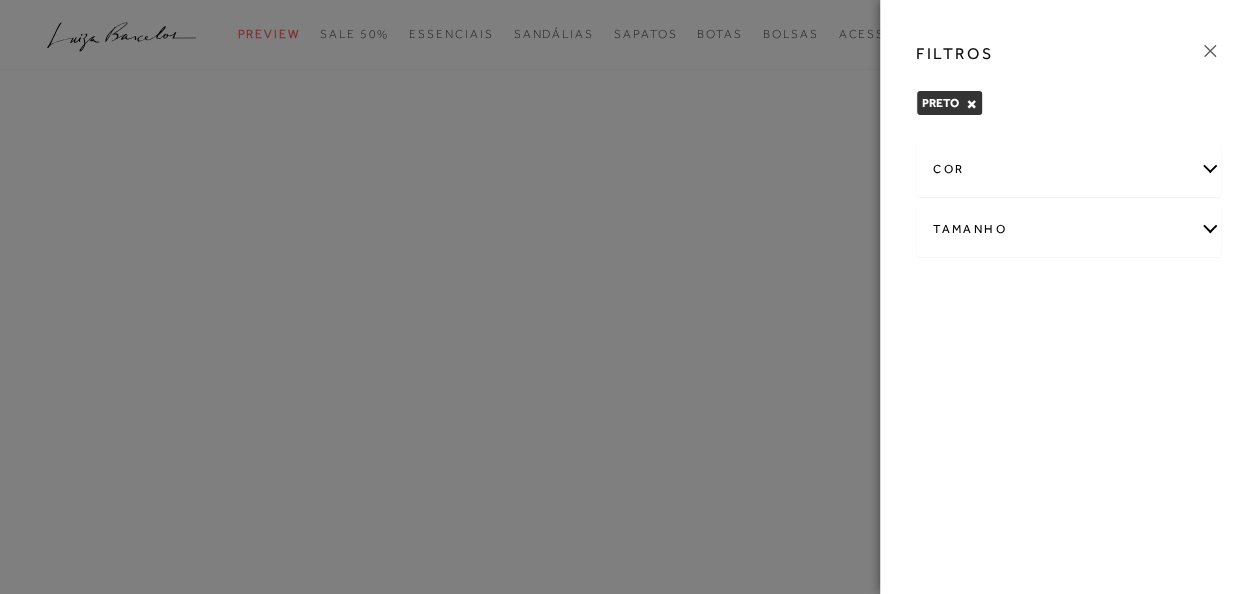 click on "Tamanho" at bounding box center (1068, 229) 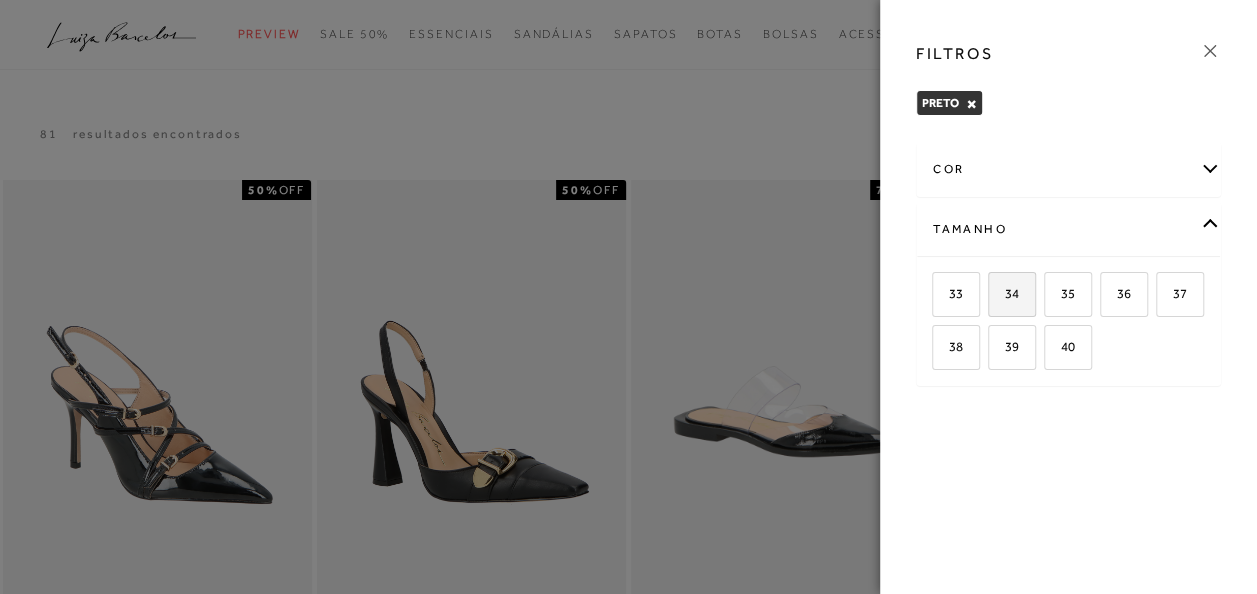 click on "34" at bounding box center (1012, 294) 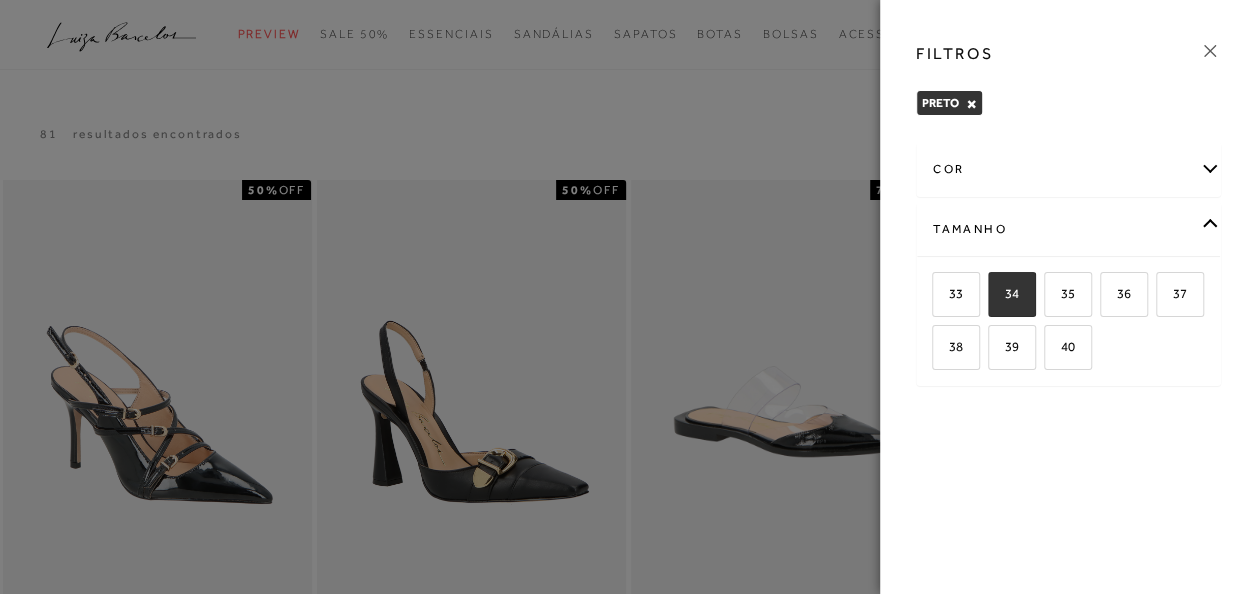 checkbox on "true" 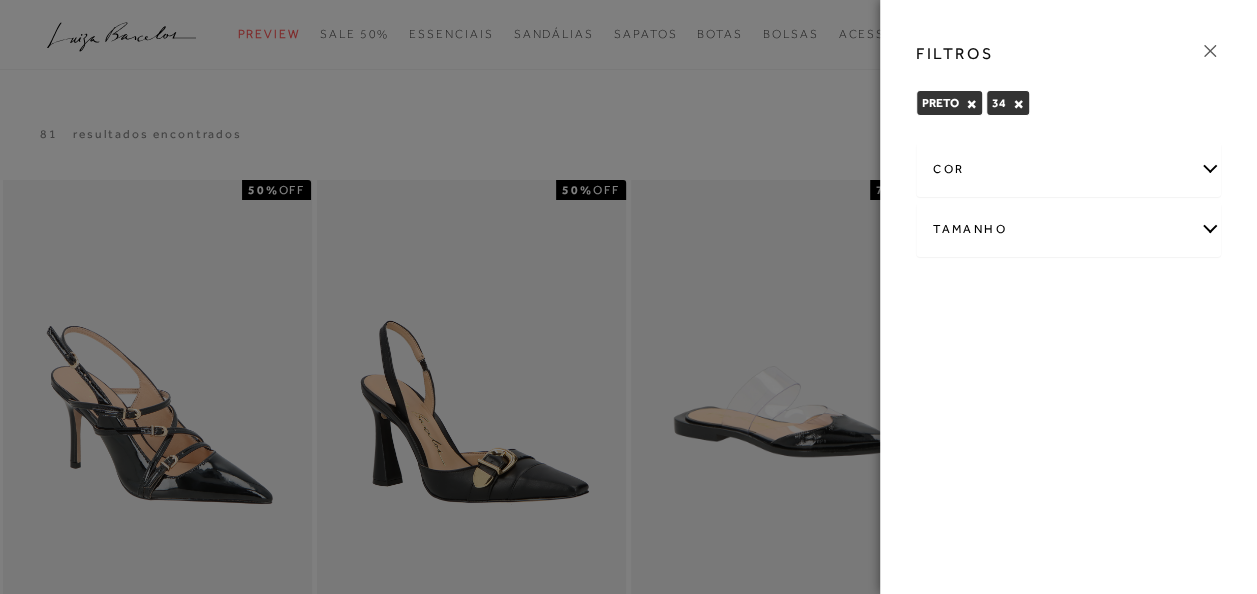 click at bounding box center [628, 297] 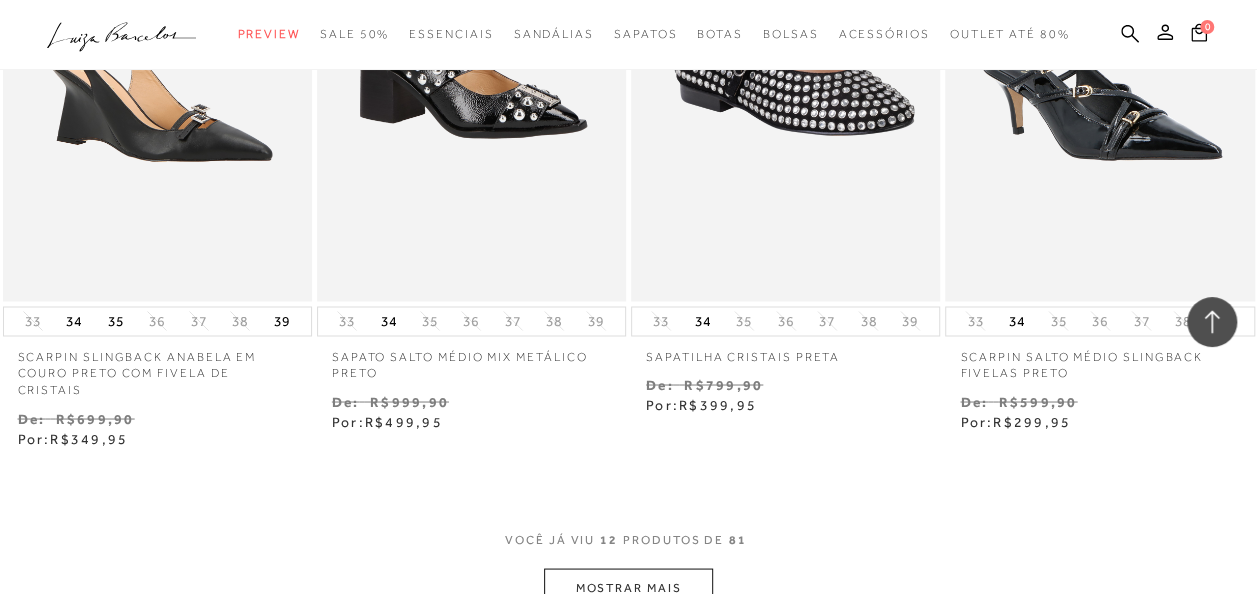 scroll, scrollTop: 1584, scrollLeft: 0, axis: vertical 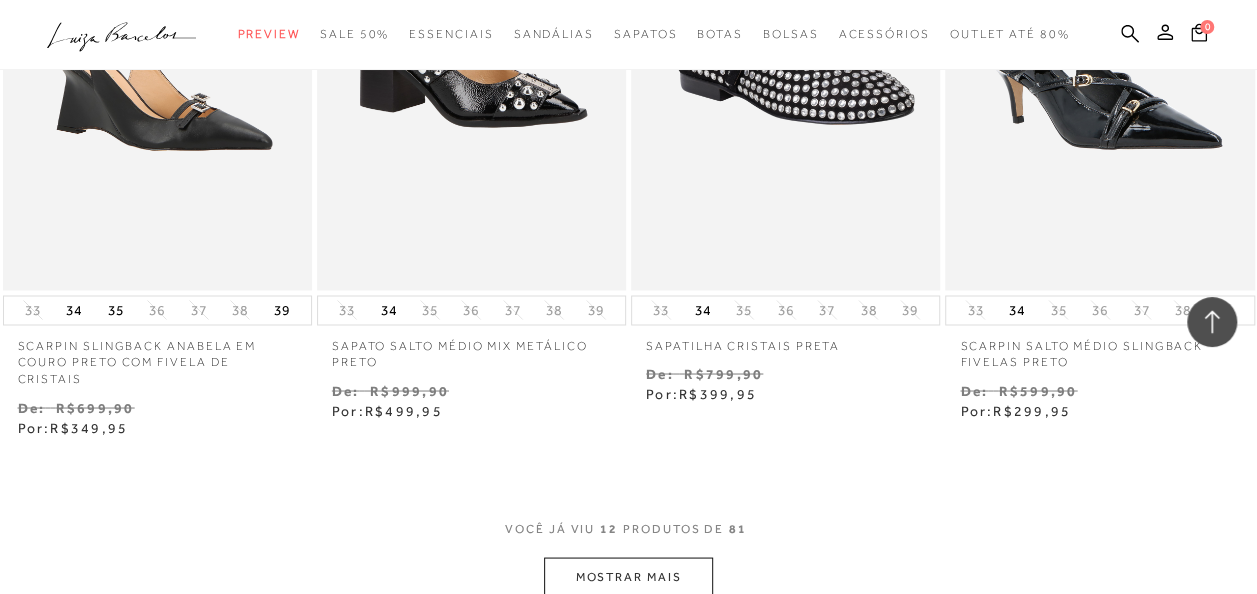 click on "MOSTRAR MAIS" at bounding box center (628, 576) 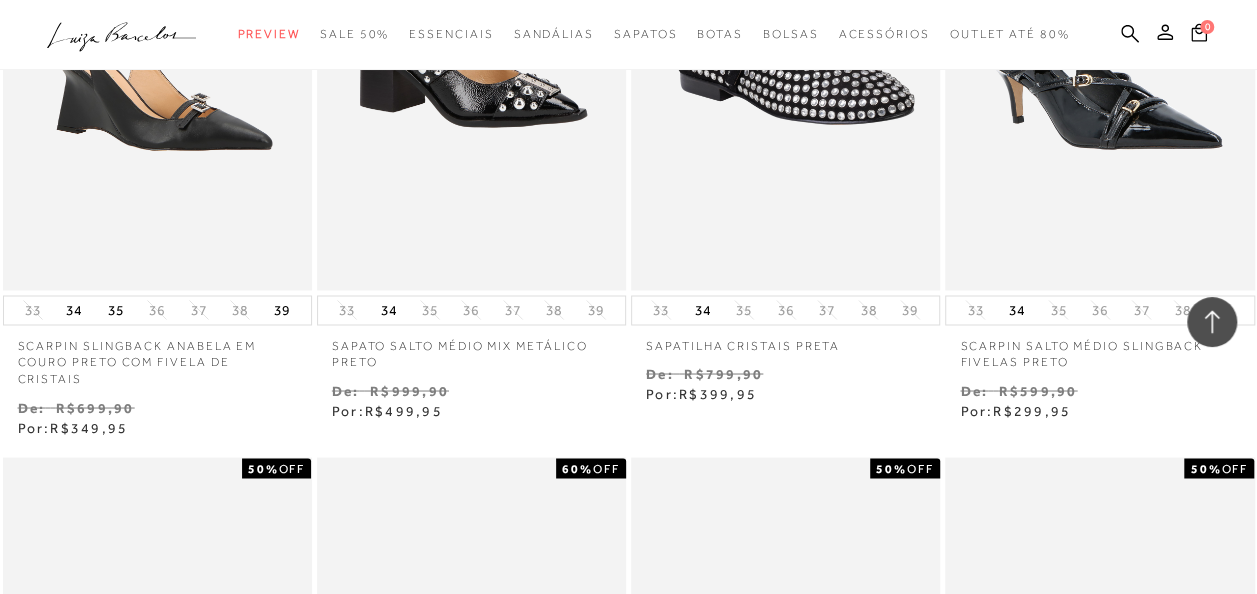 scroll, scrollTop: 2104, scrollLeft: 0, axis: vertical 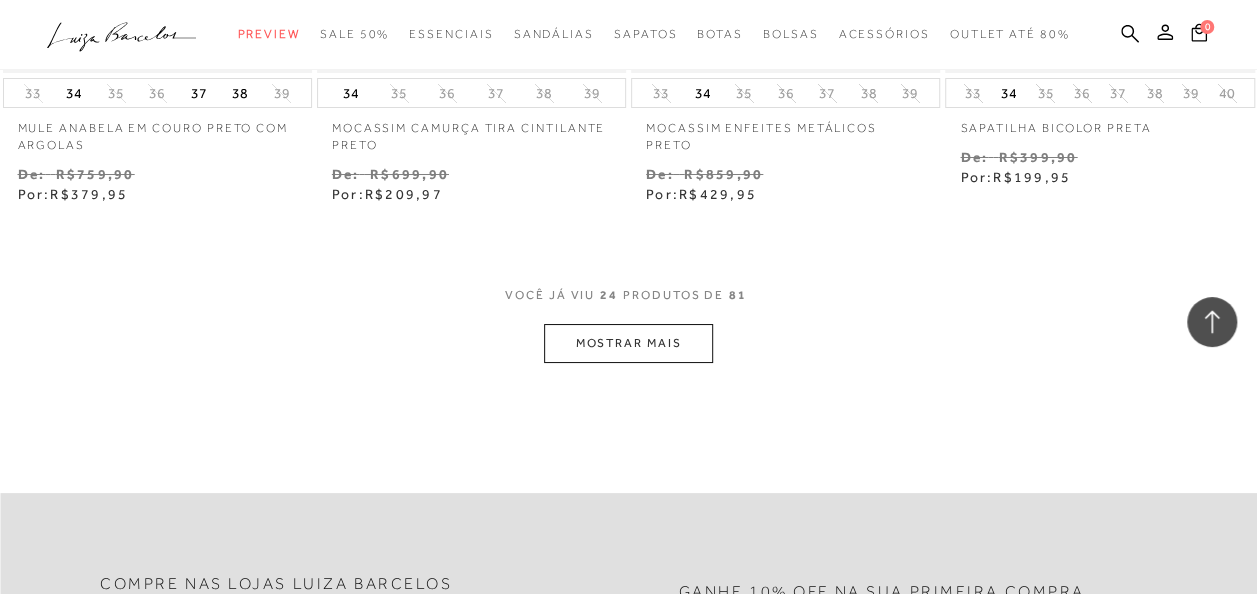 click on "MOSTRAR MAIS" at bounding box center [628, 343] 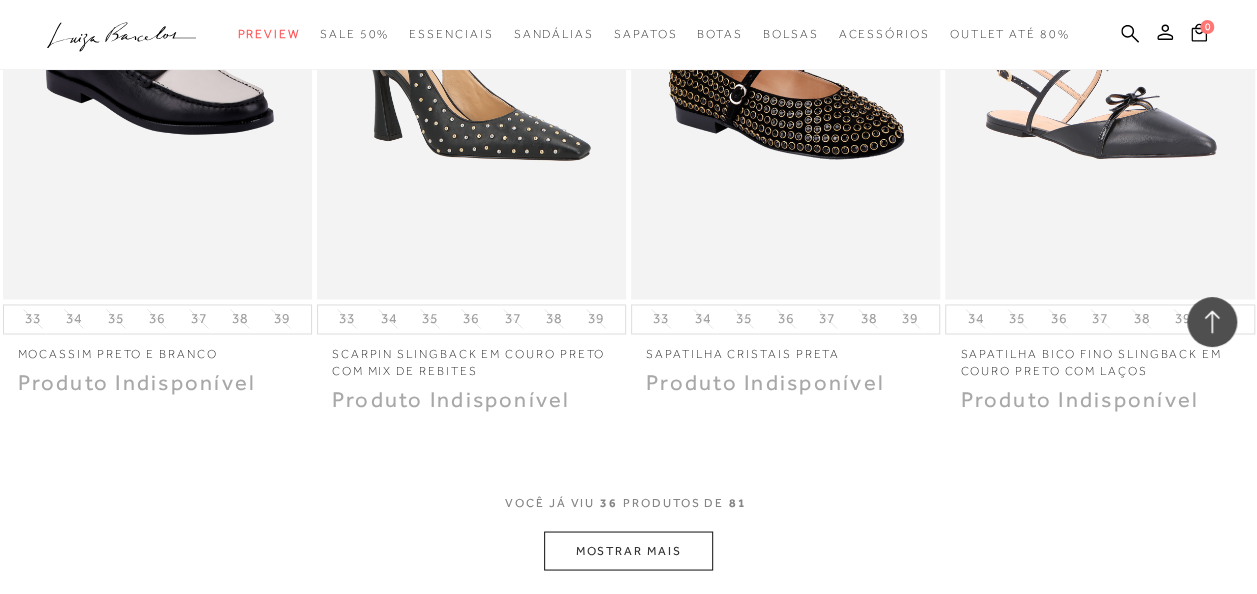 scroll, scrollTop: 5340, scrollLeft: 0, axis: vertical 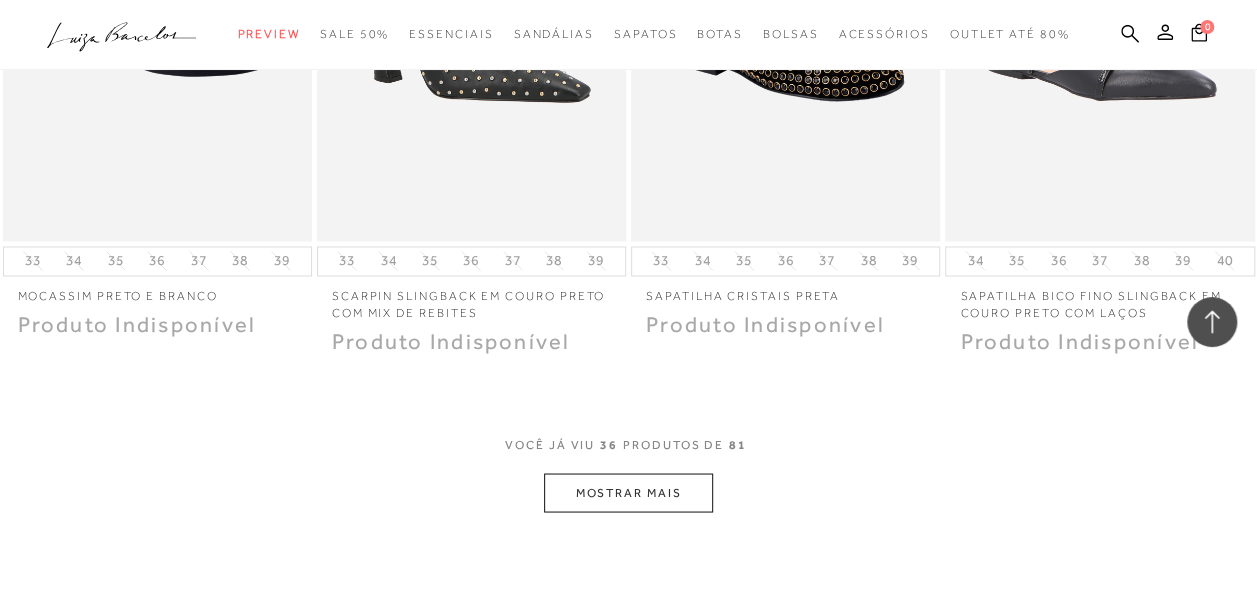 click on "MOSTRAR MAIS" at bounding box center (628, 492) 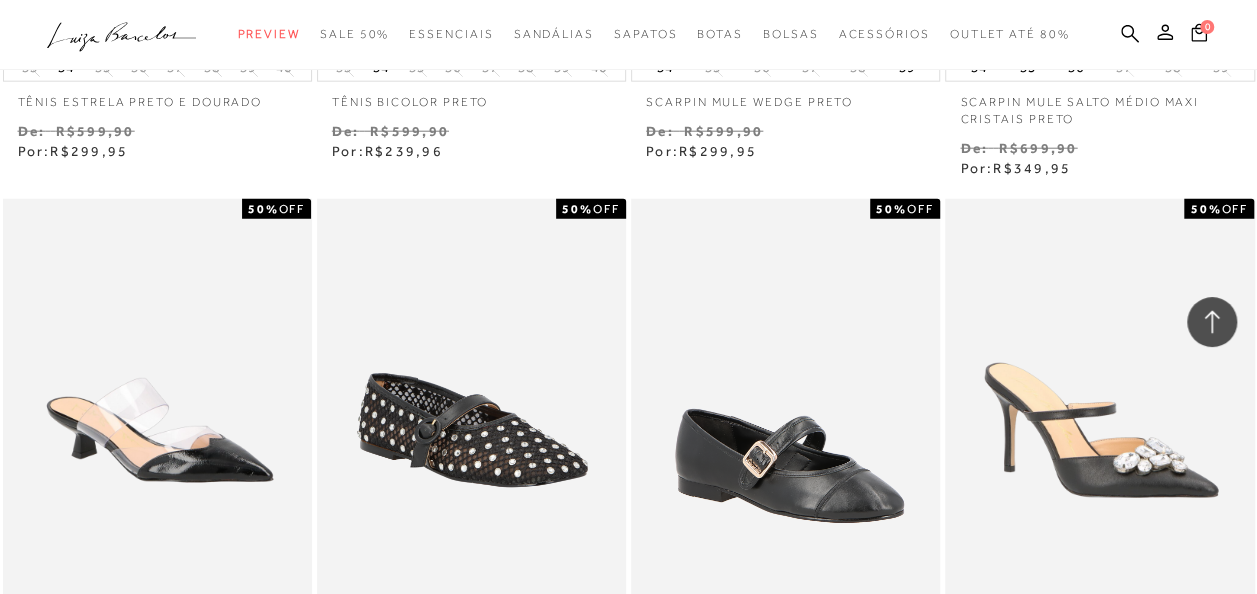 scroll, scrollTop: 2324, scrollLeft: 0, axis: vertical 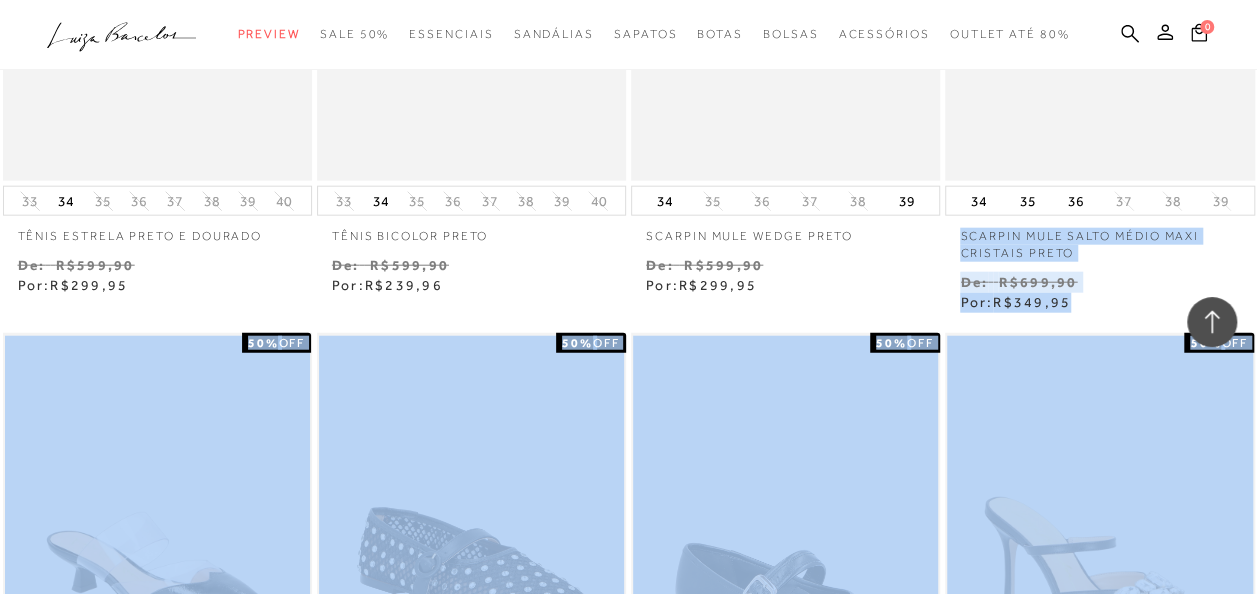 drag, startPoint x: 1254, startPoint y: 184, endPoint x: 1272, endPoint y: 187, distance: 18.248287 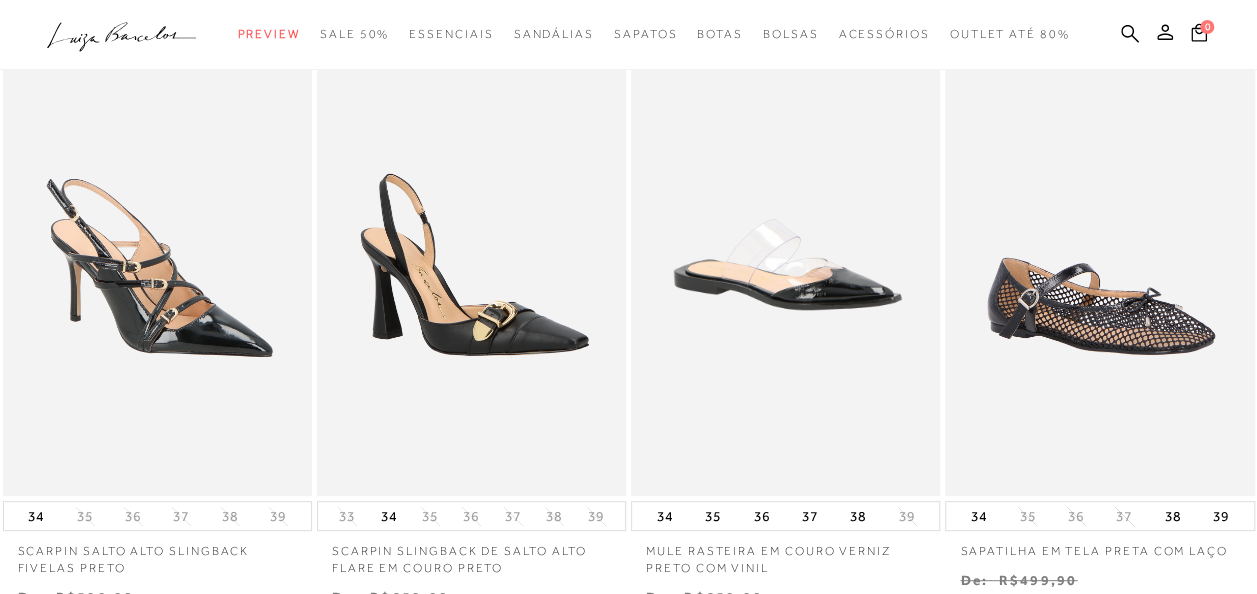 scroll, scrollTop: 0, scrollLeft: 0, axis: both 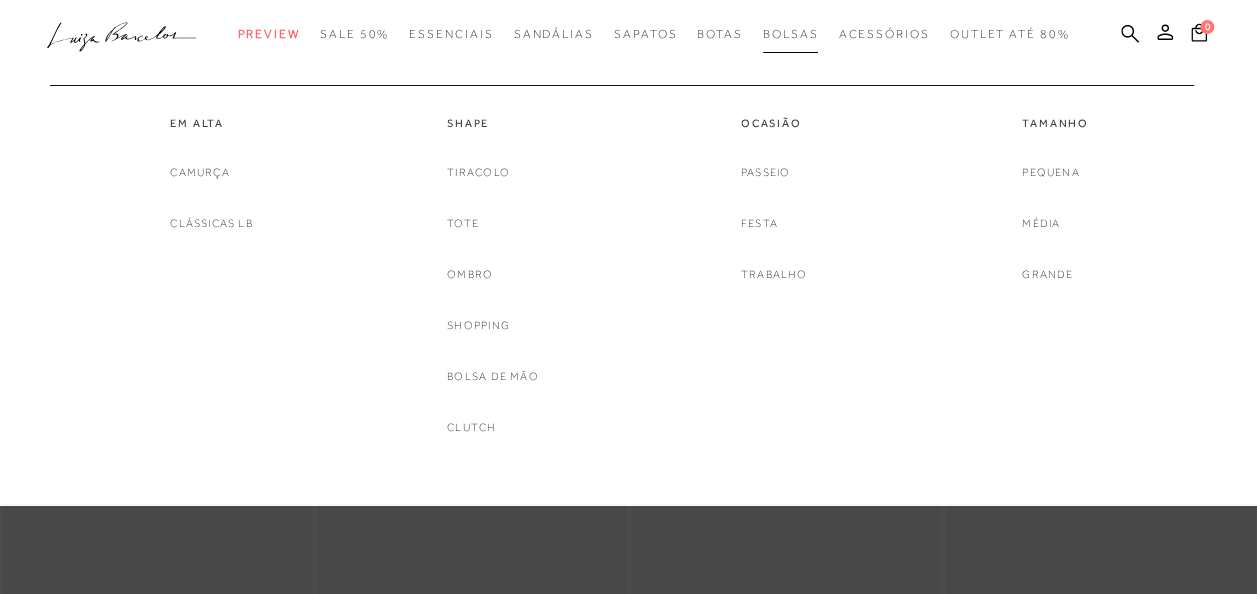 click on "Bolsas" at bounding box center [791, 34] 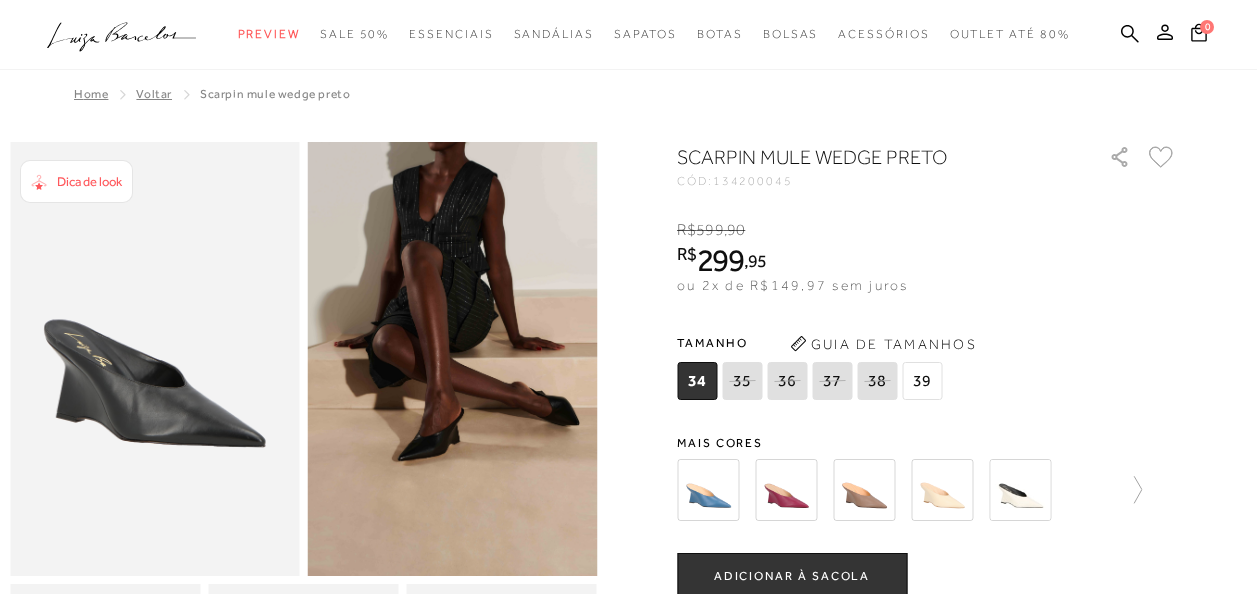 scroll, scrollTop: 0, scrollLeft: 0, axis: both 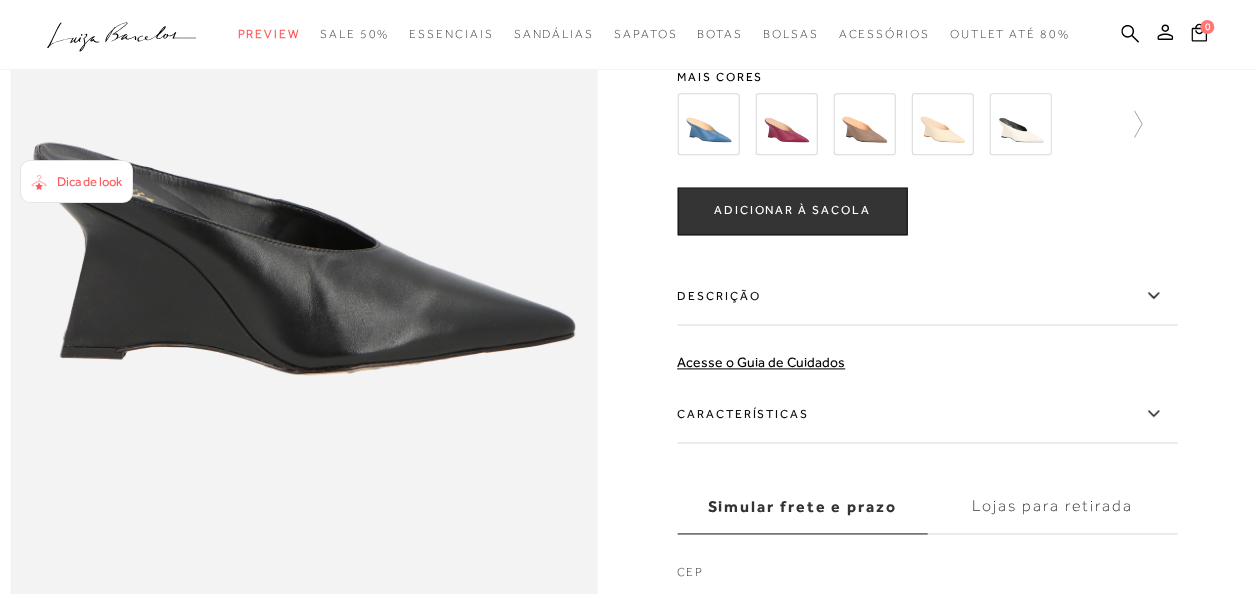 click on "Características" at bounding box center [927, 414] 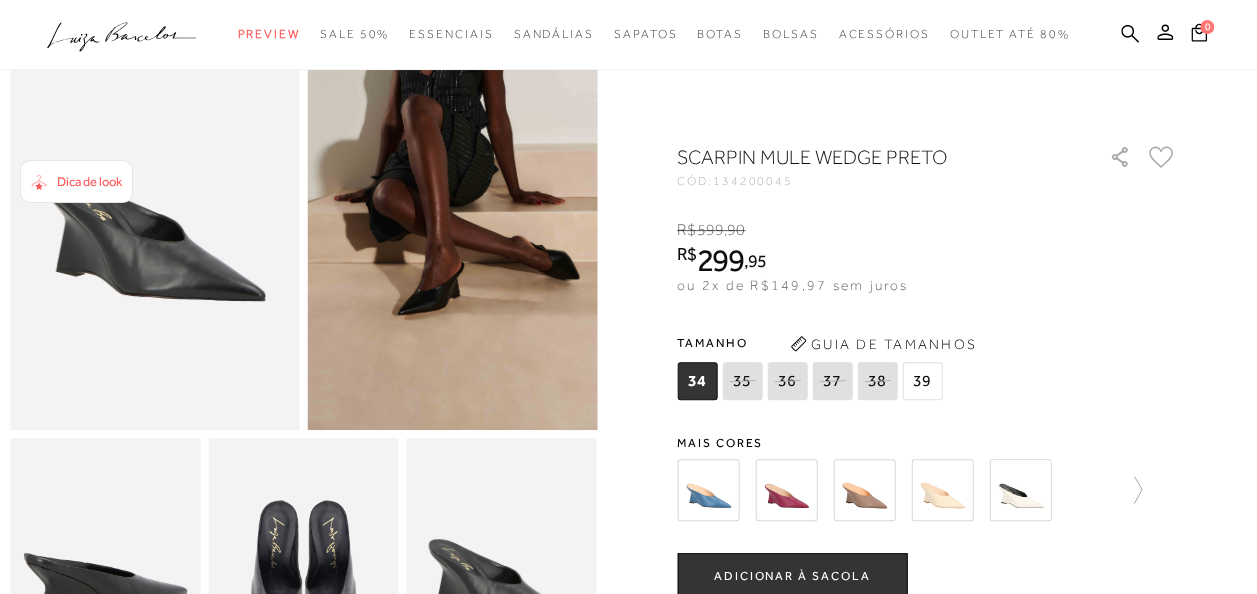 scroll, scrollTop: 0, scrollLeft: 0, axis: both 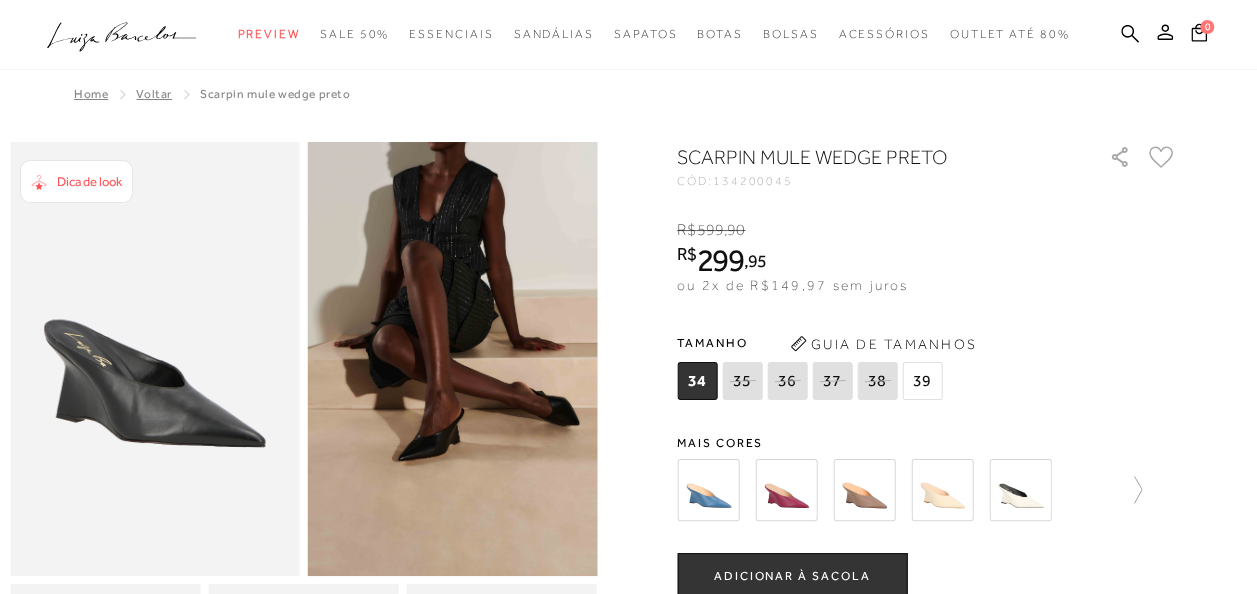 click at bounding box center (864, 490) 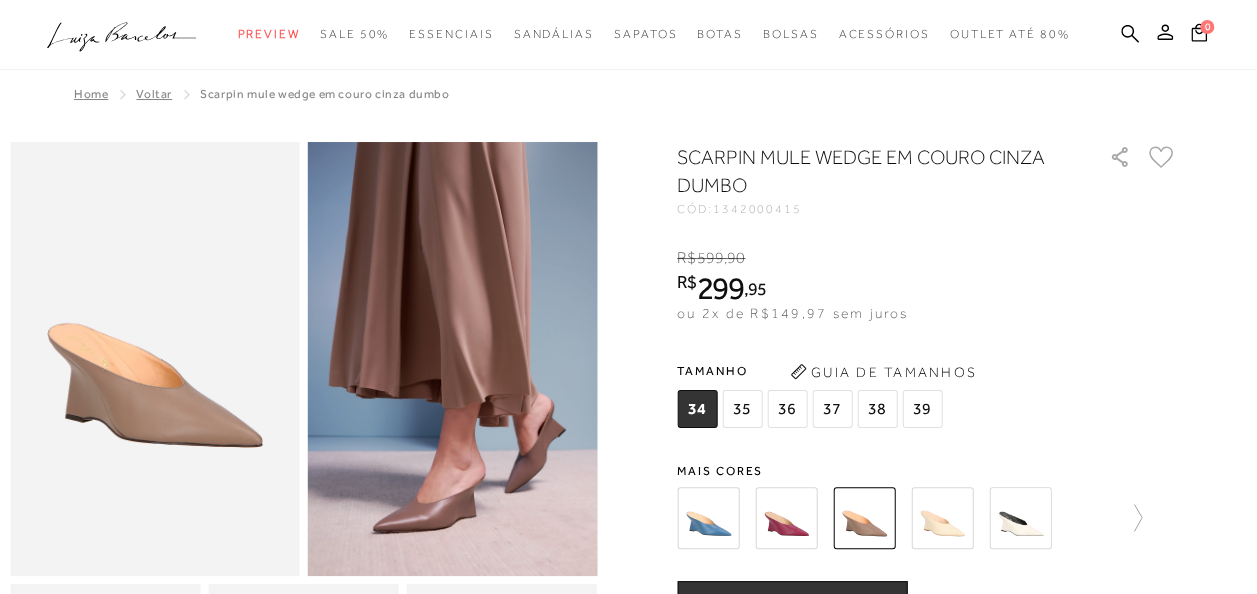 click at bounding box center (786, 518) 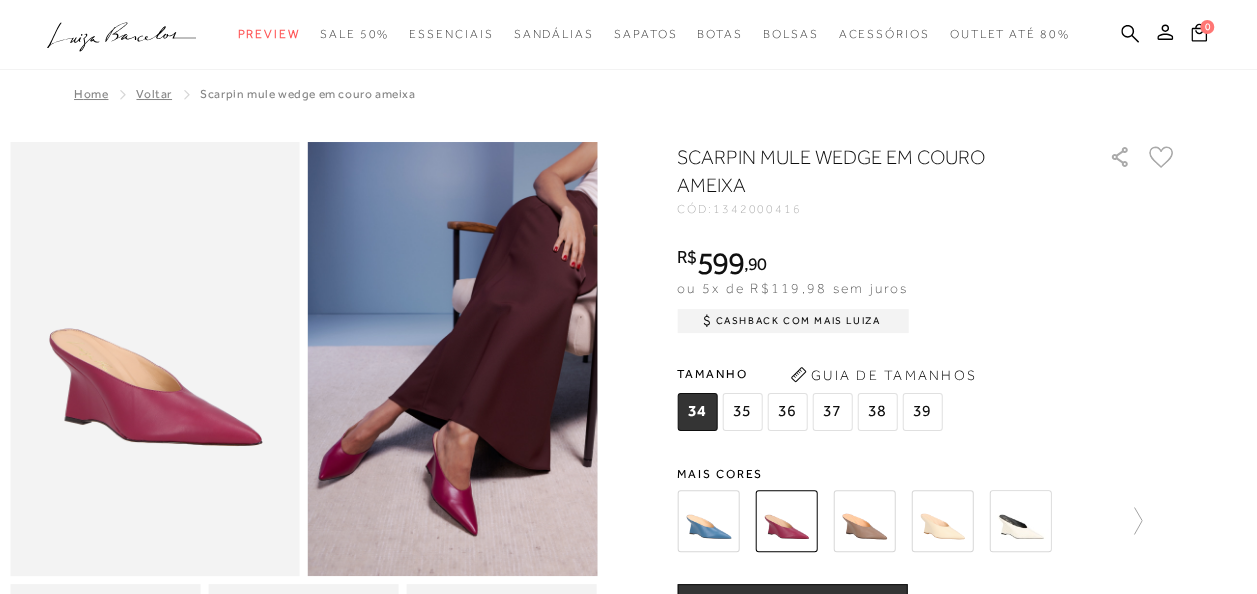click at bounding box center [1020, 521] 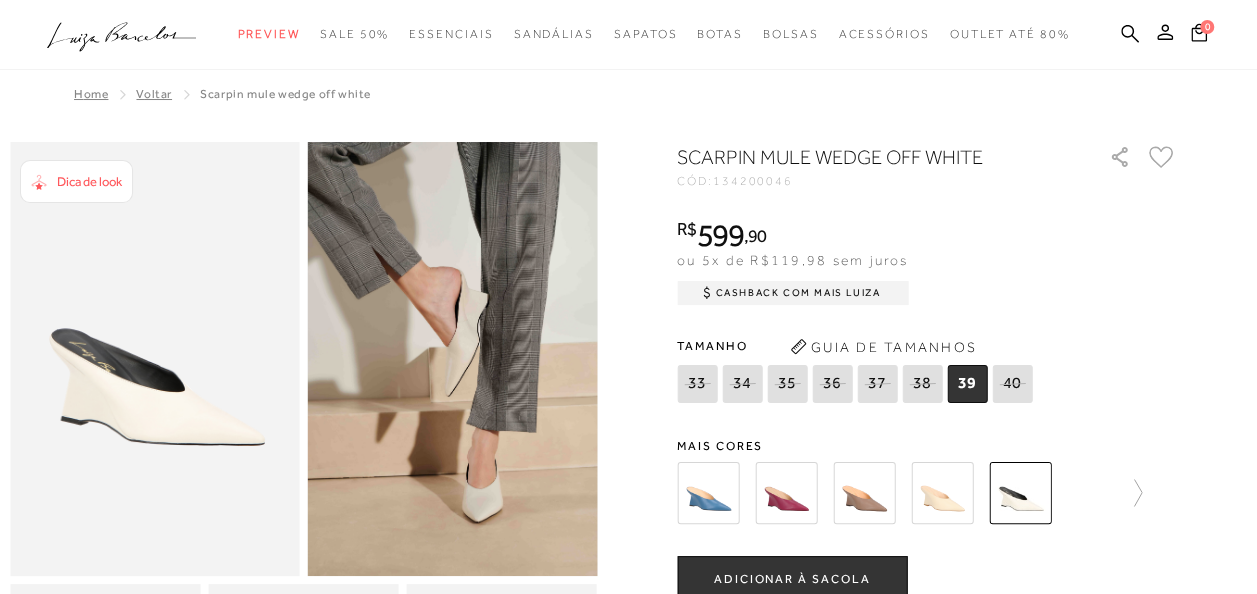 click at bounding box center (786, 493) 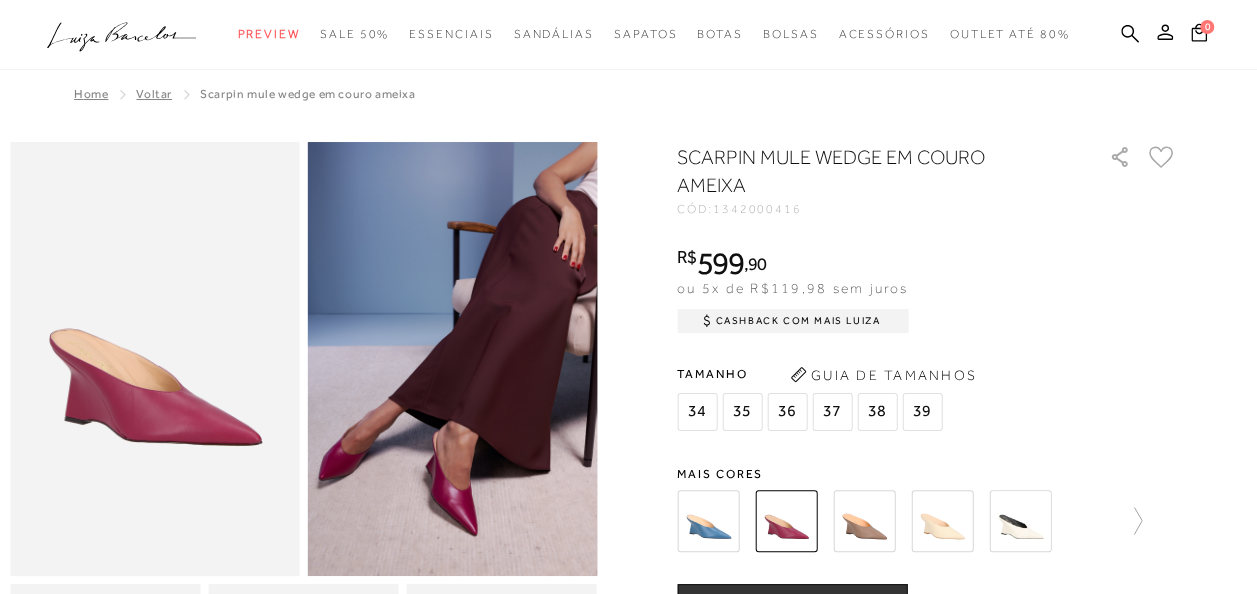 click on "Mais cores" at bounding box center (927, 474) 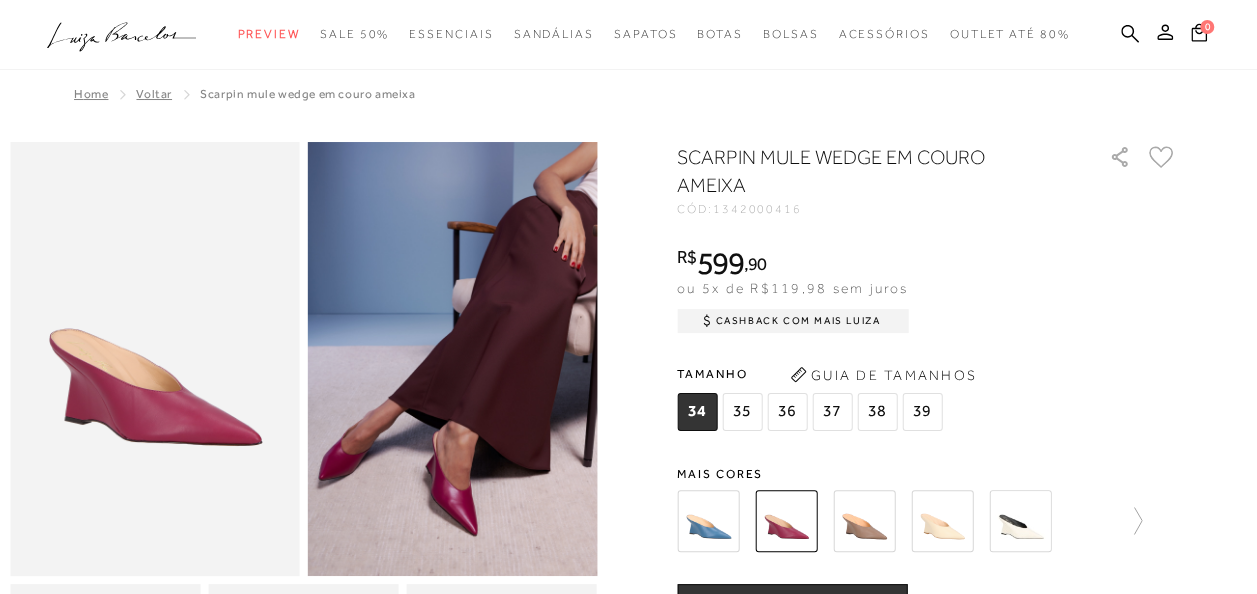 click at bounding box center (708, 521) 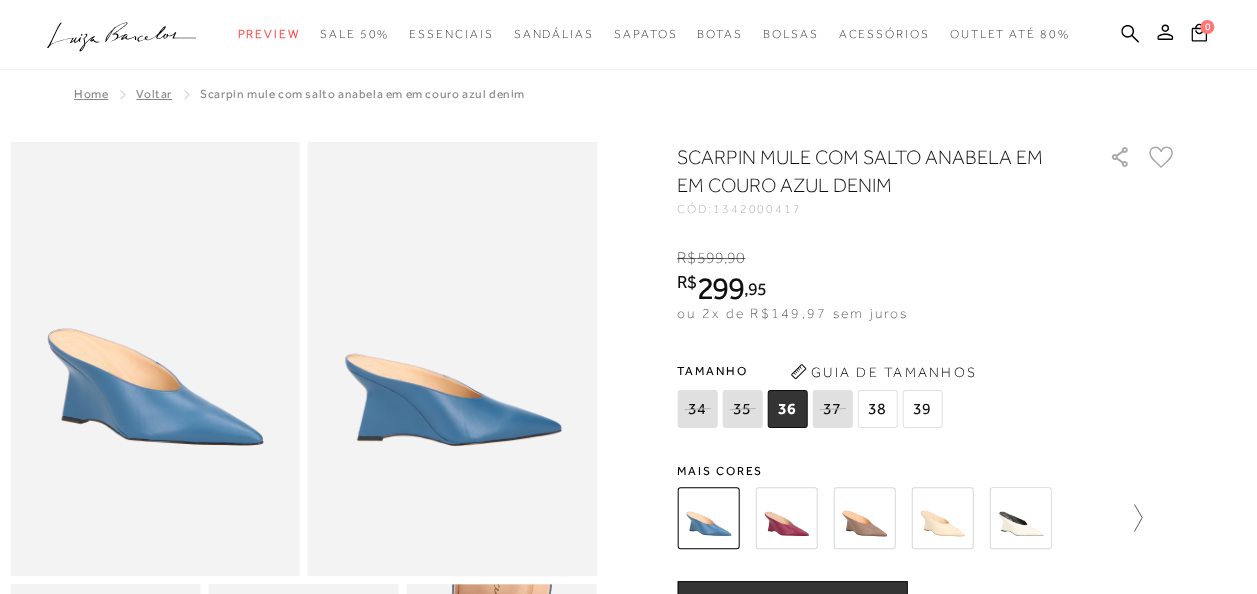 click 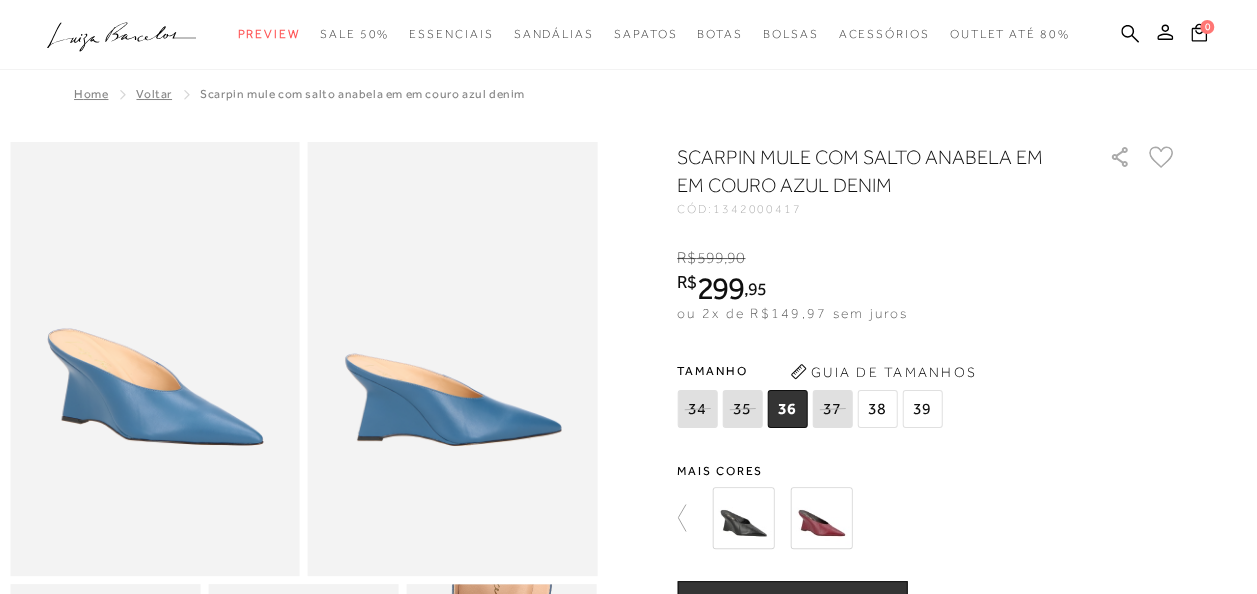 click at bounding box center [821, 518] 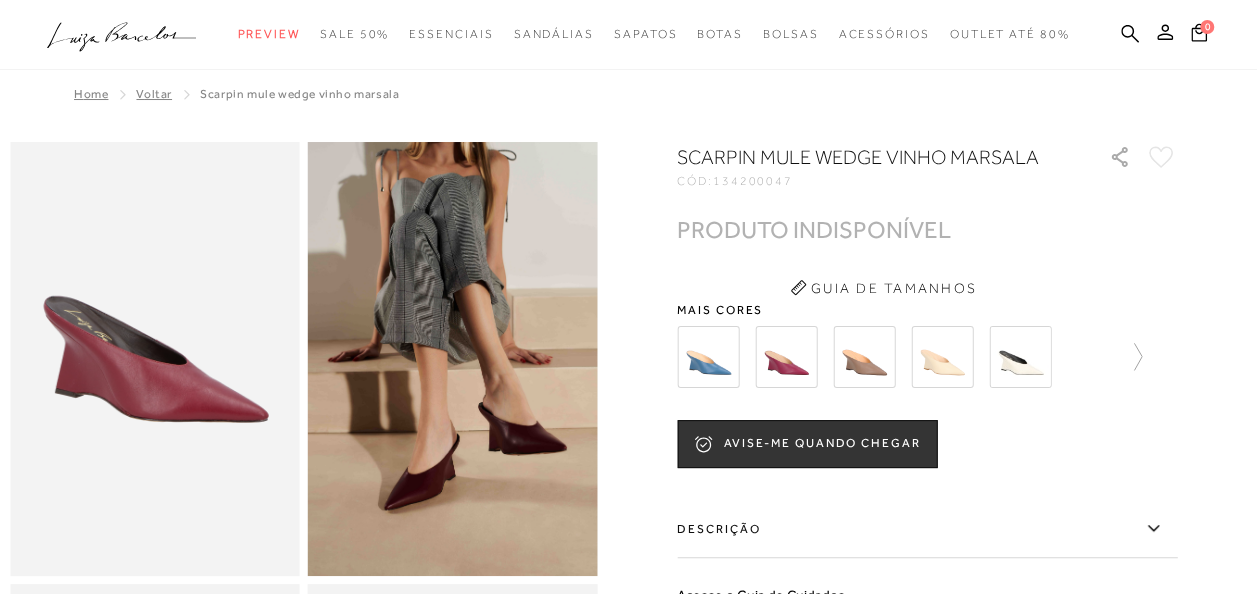 click at bounding box center (942, 357) 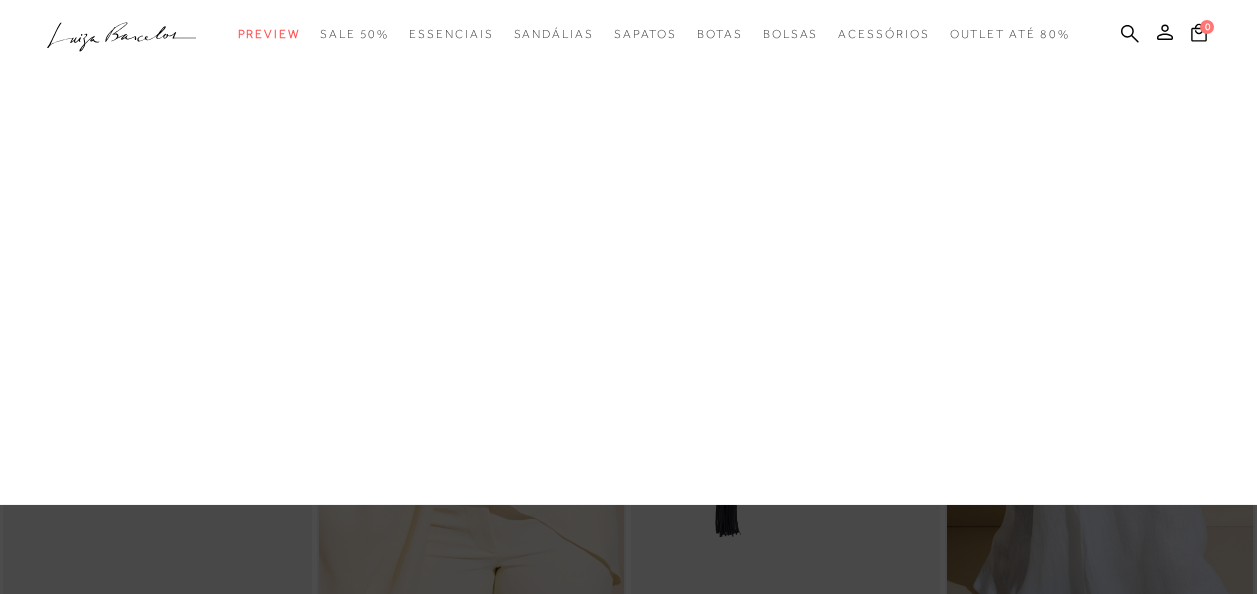 scroll, scrollTop: 0, scrollLeft: 0, axis: both 